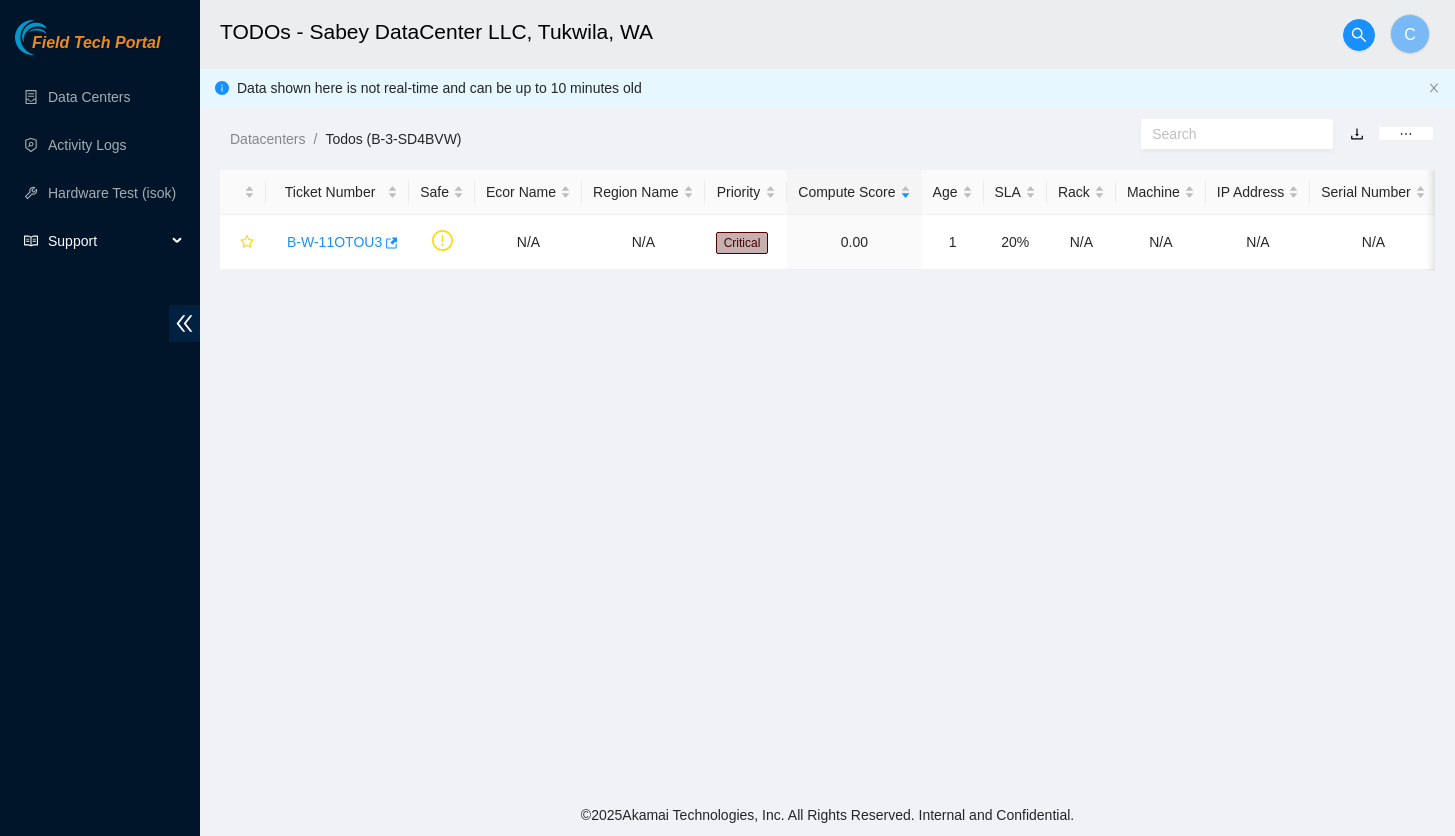 scroll, scrollTop: 0, scrollLeft: 0, axis: both 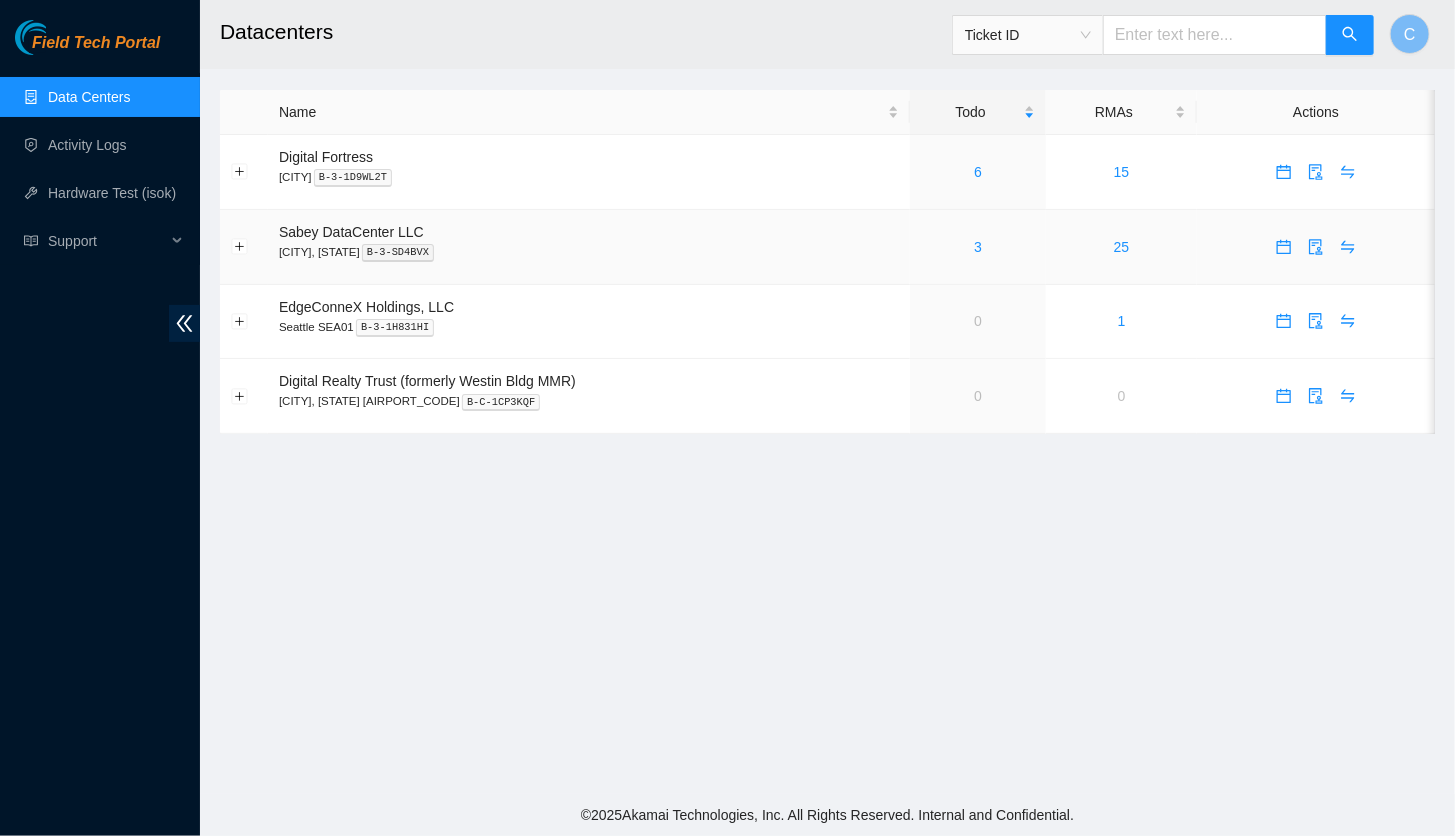 click on "3" at bounding box center (978, 247) 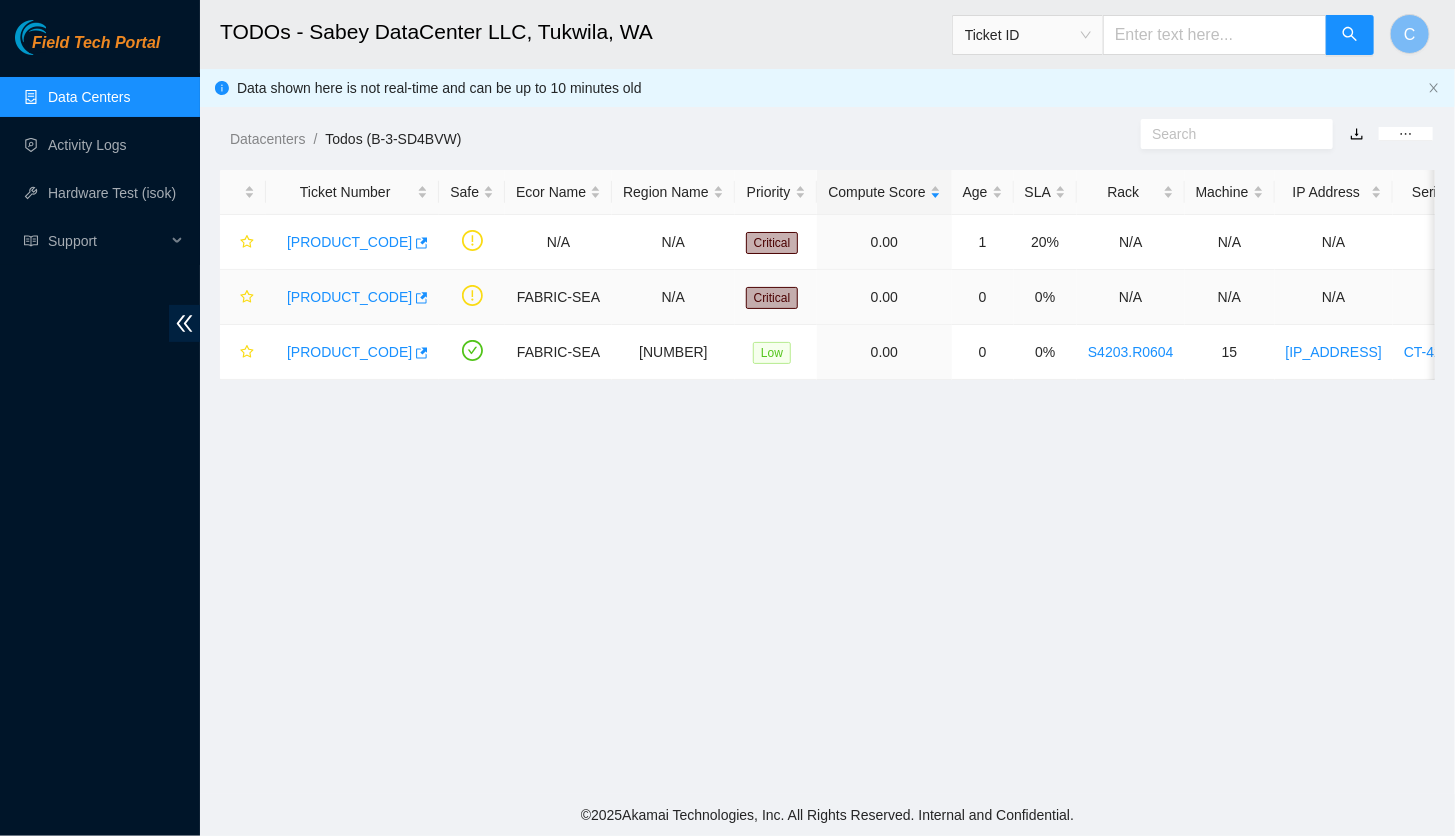 click on "[PRODUCT_CODE]" at bounding box center (349, 297) 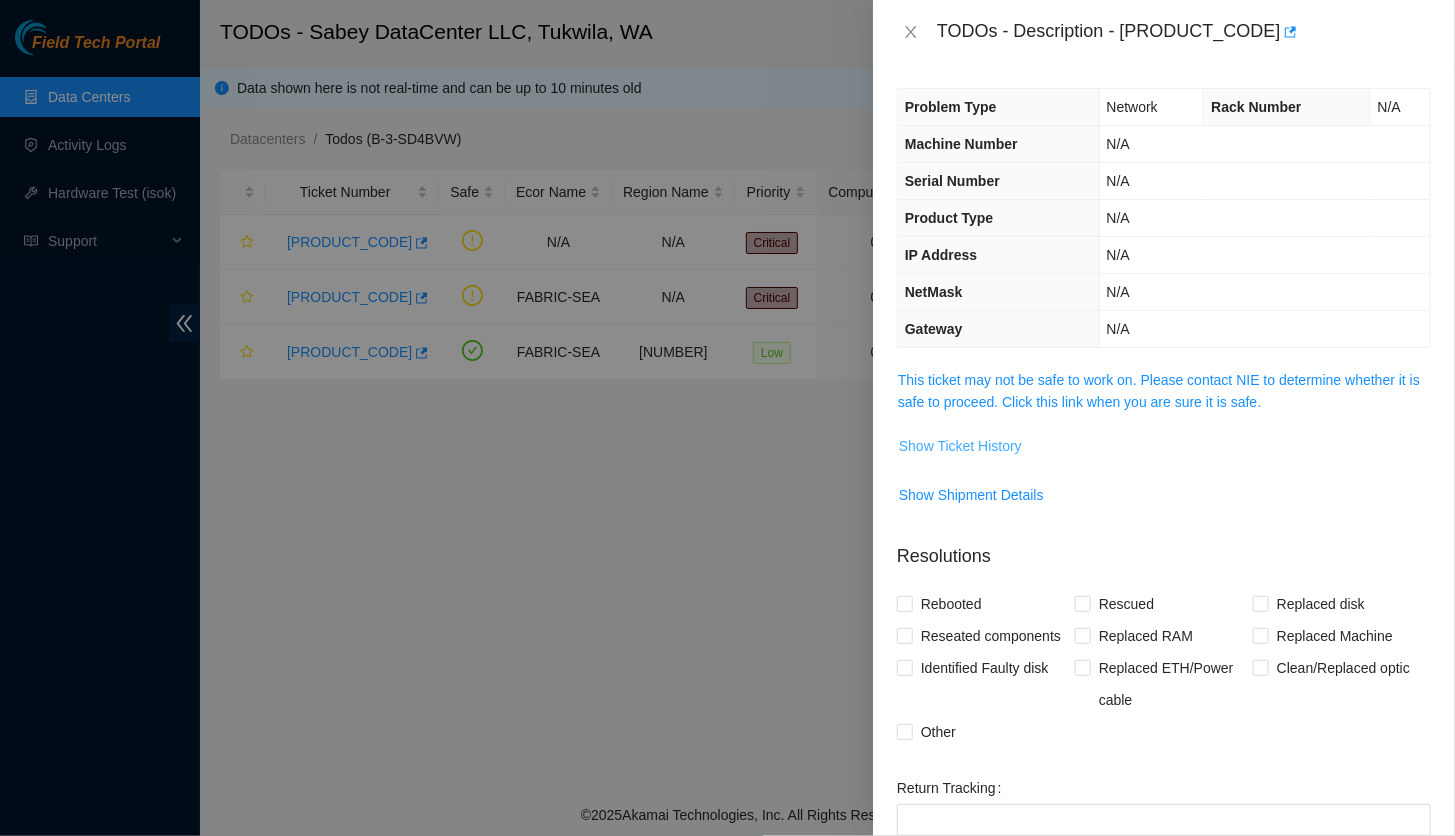 click on "Show Ticket History" at bounding box center (960, 446) 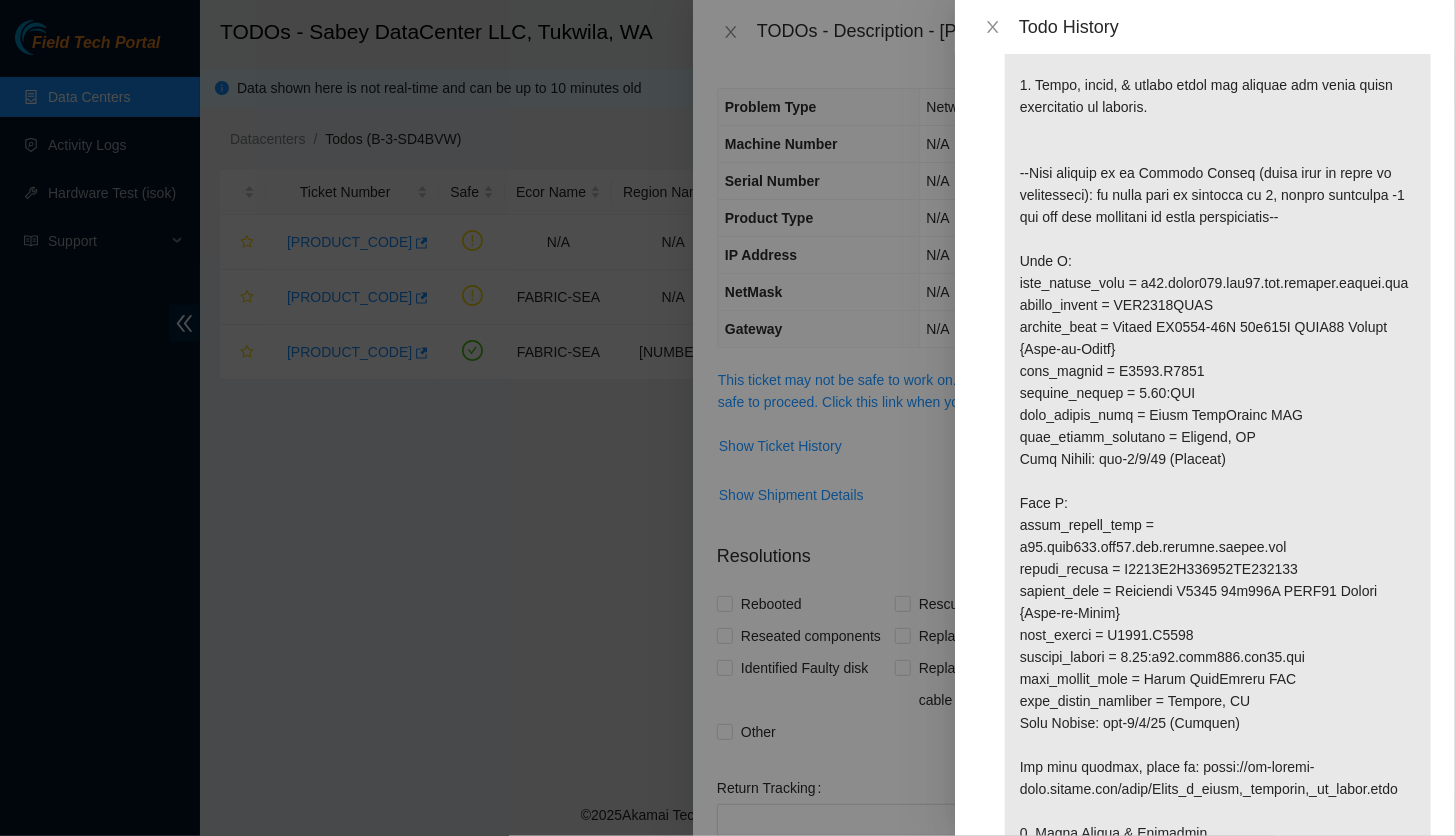 scroll, scrollTop: 0, scrollLeft: 0, axis: both 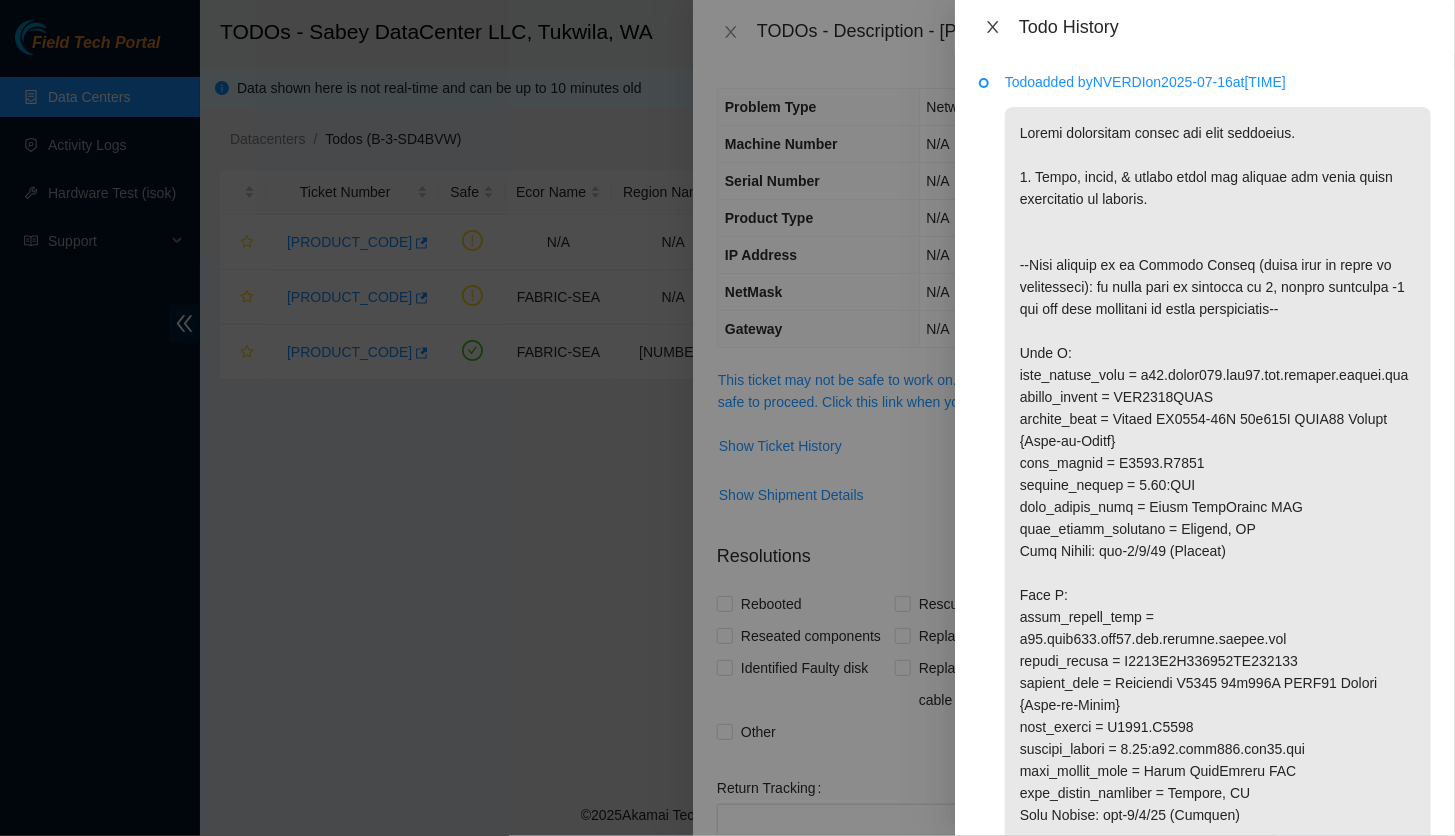 click 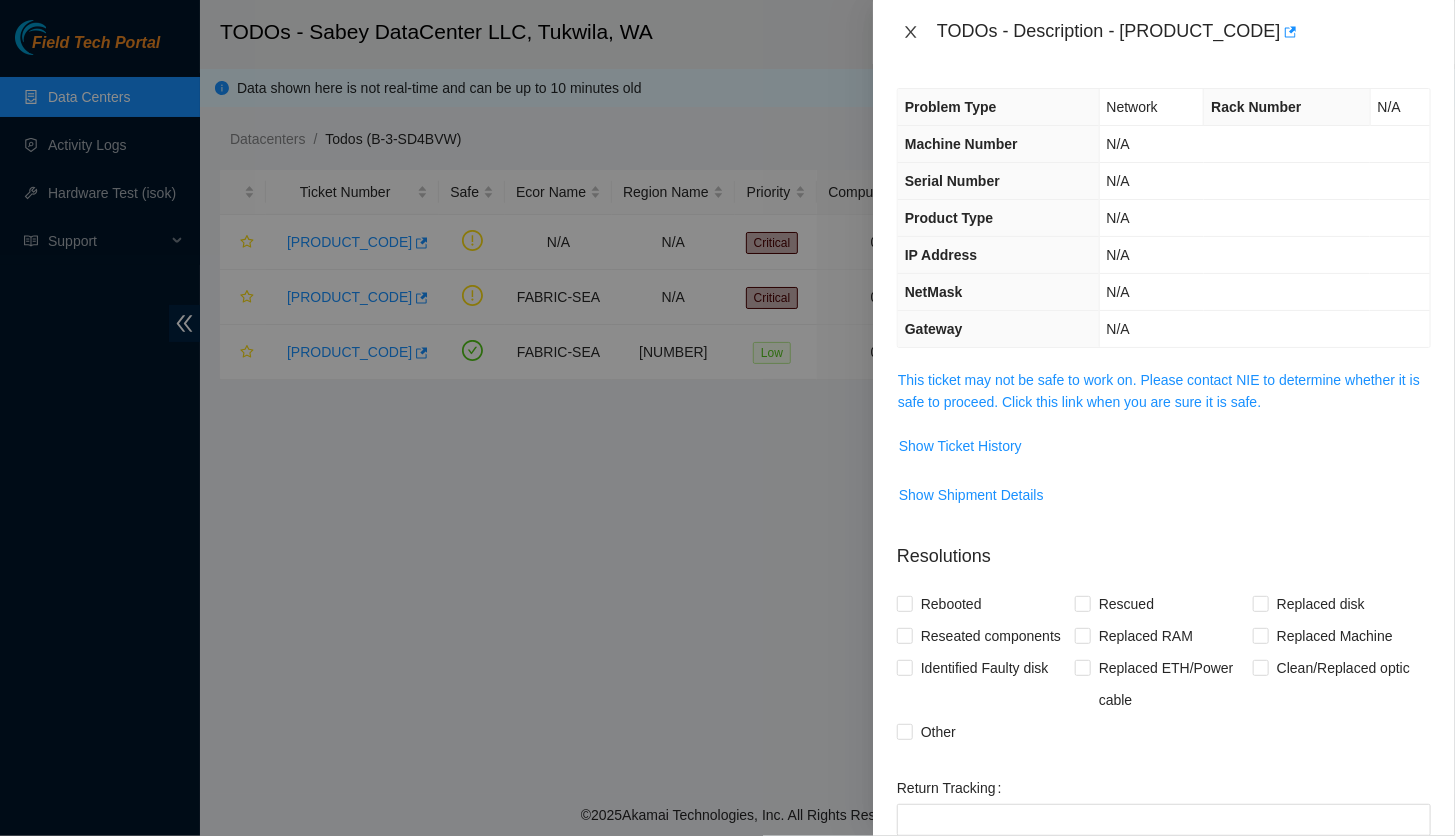 click at bounding box center (911, 32) 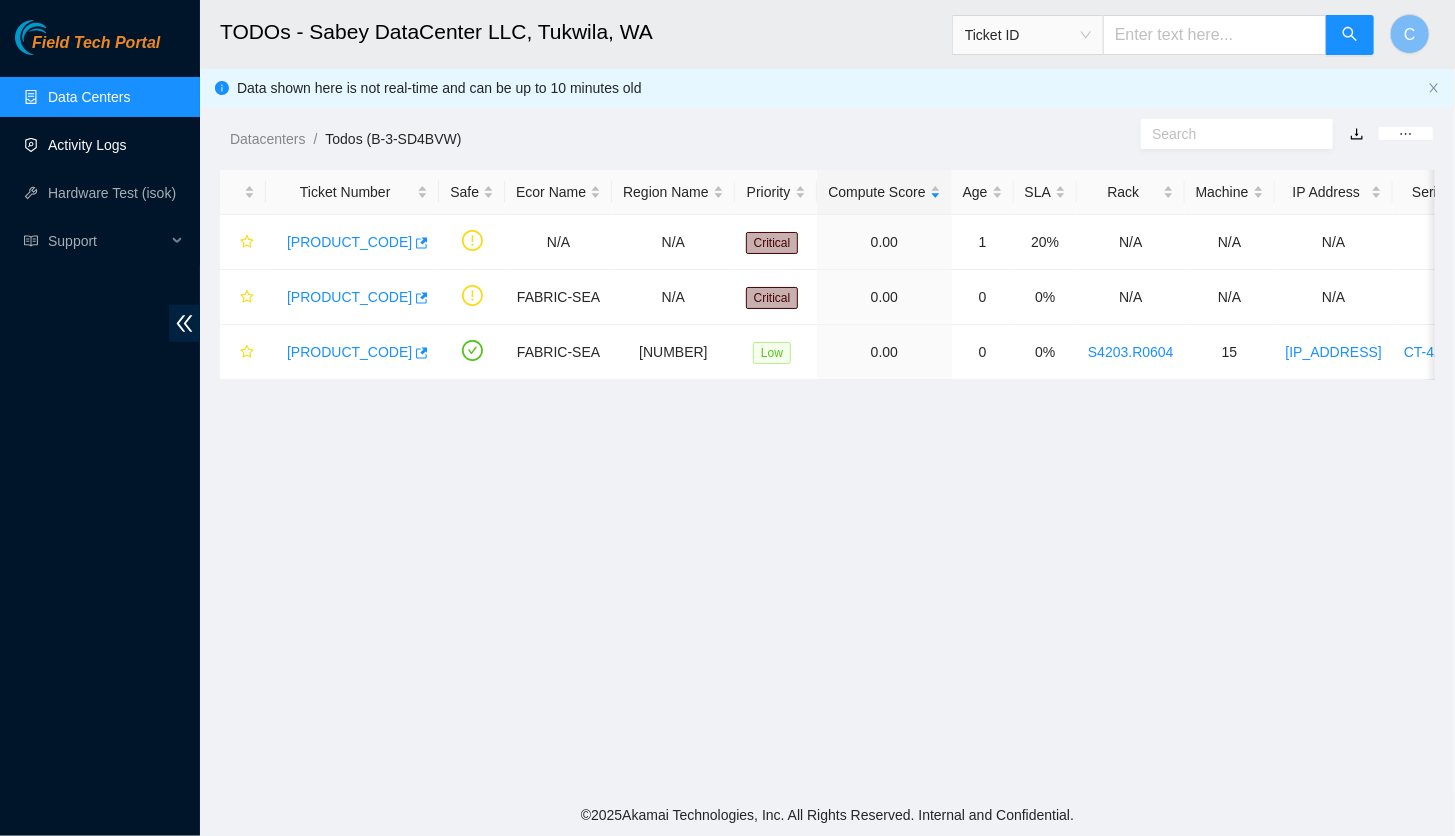 click on "Activity Logs" at bounding box center (87, 145) 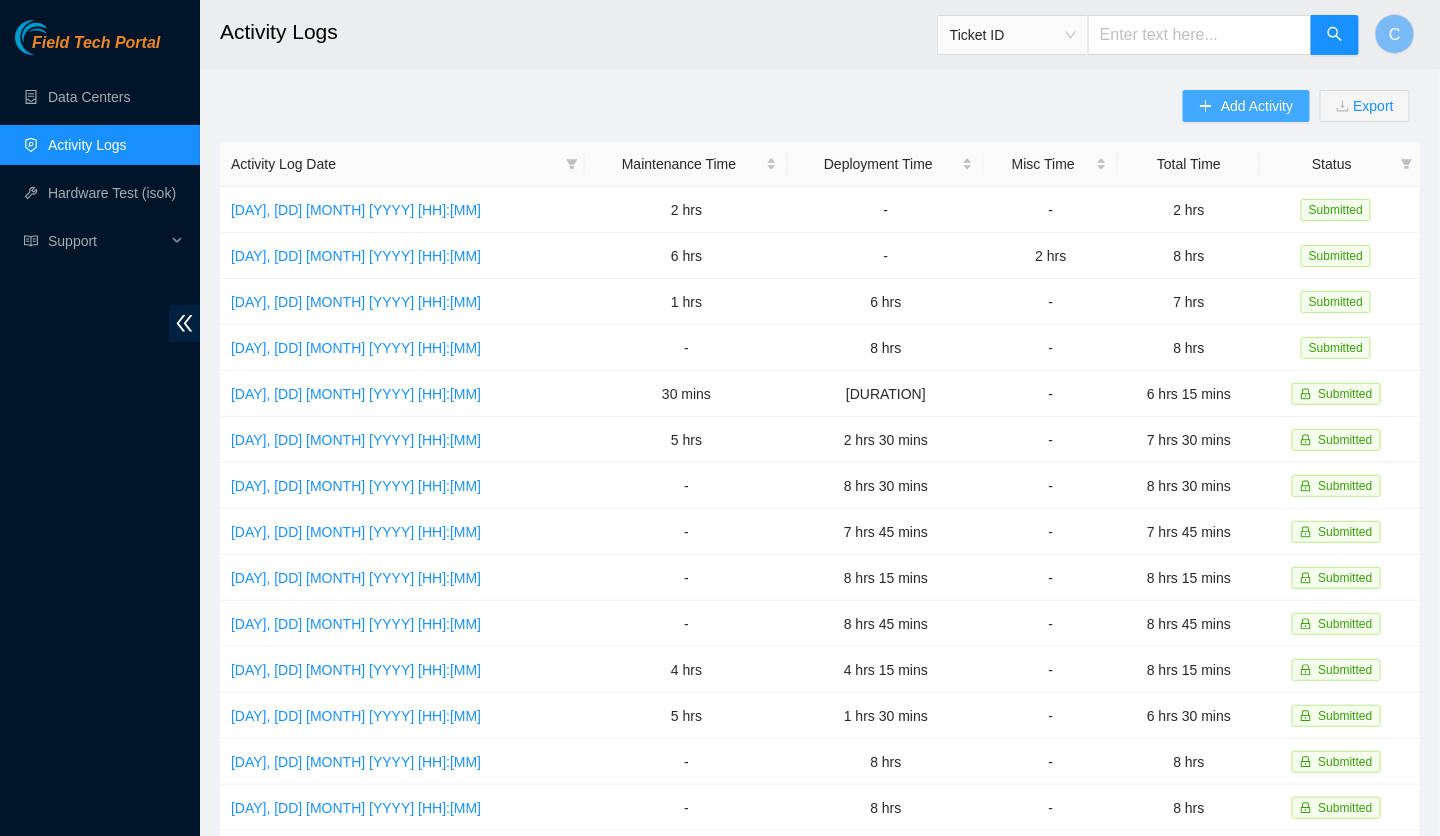 click on "Add Activity" at bounding box center (1257, 106) 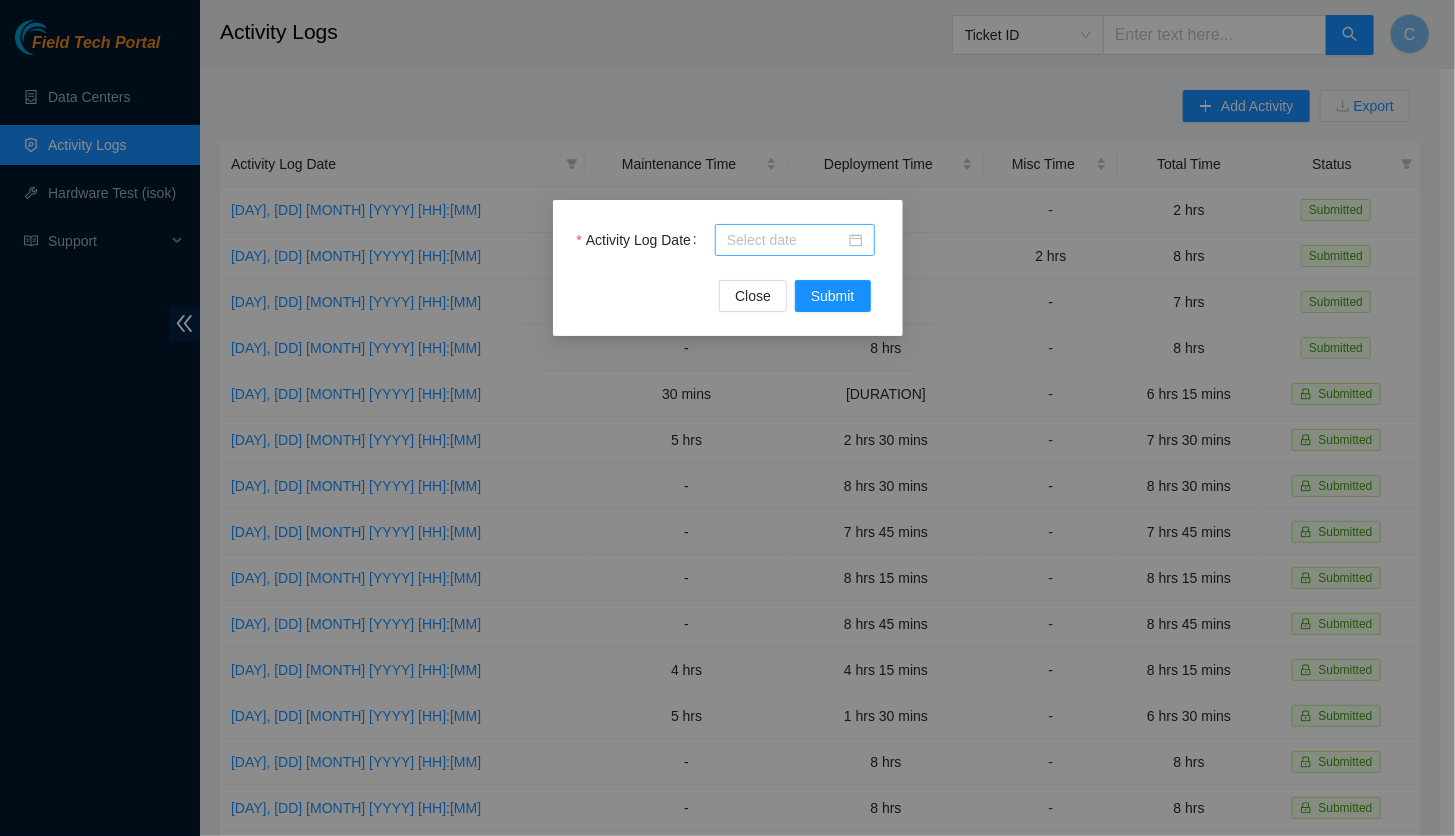 click on "Activity Log Date" at bounding box center [786, 240] 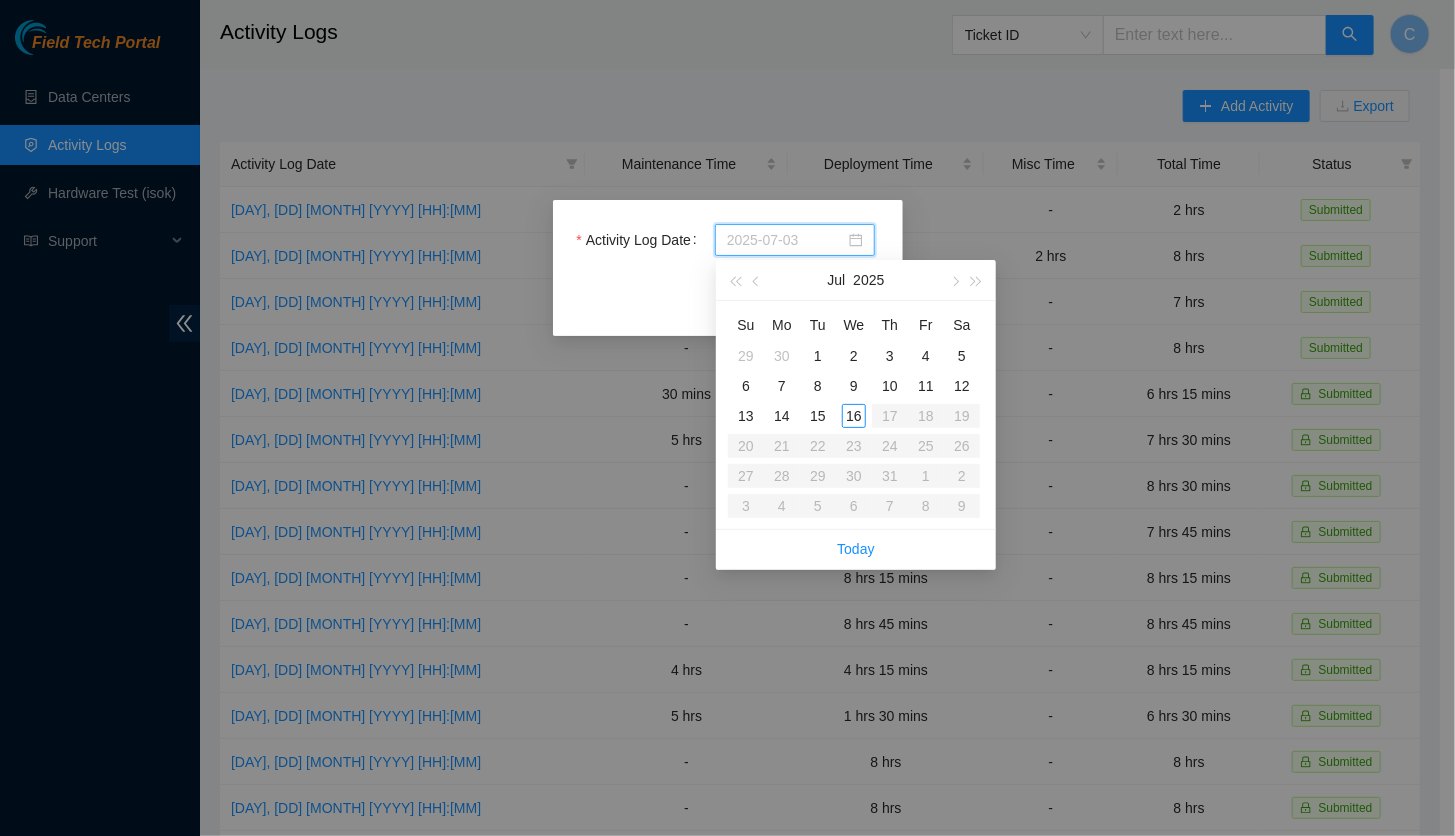 type on "2025-07-10" 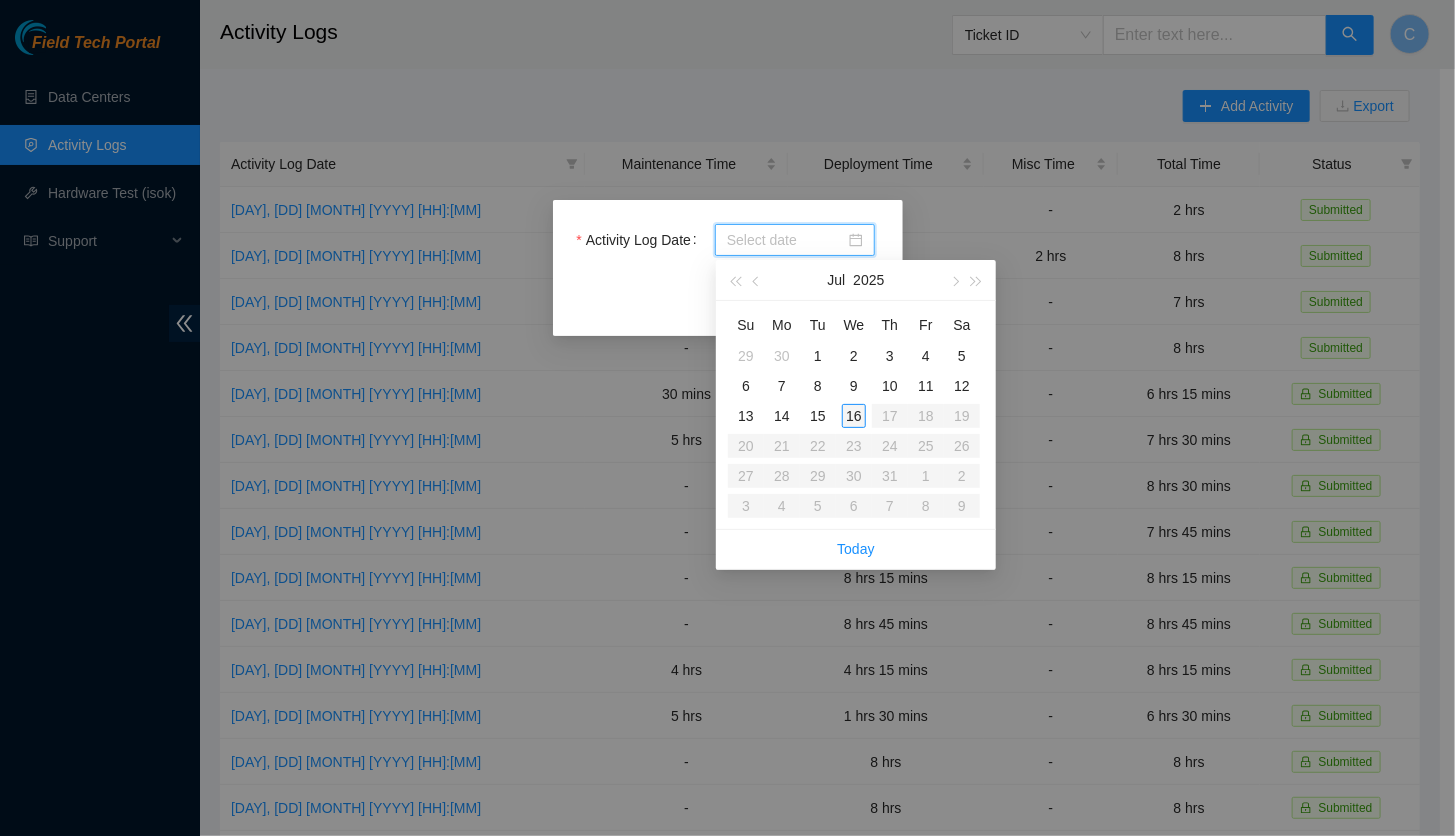 type on "2025-07-16" 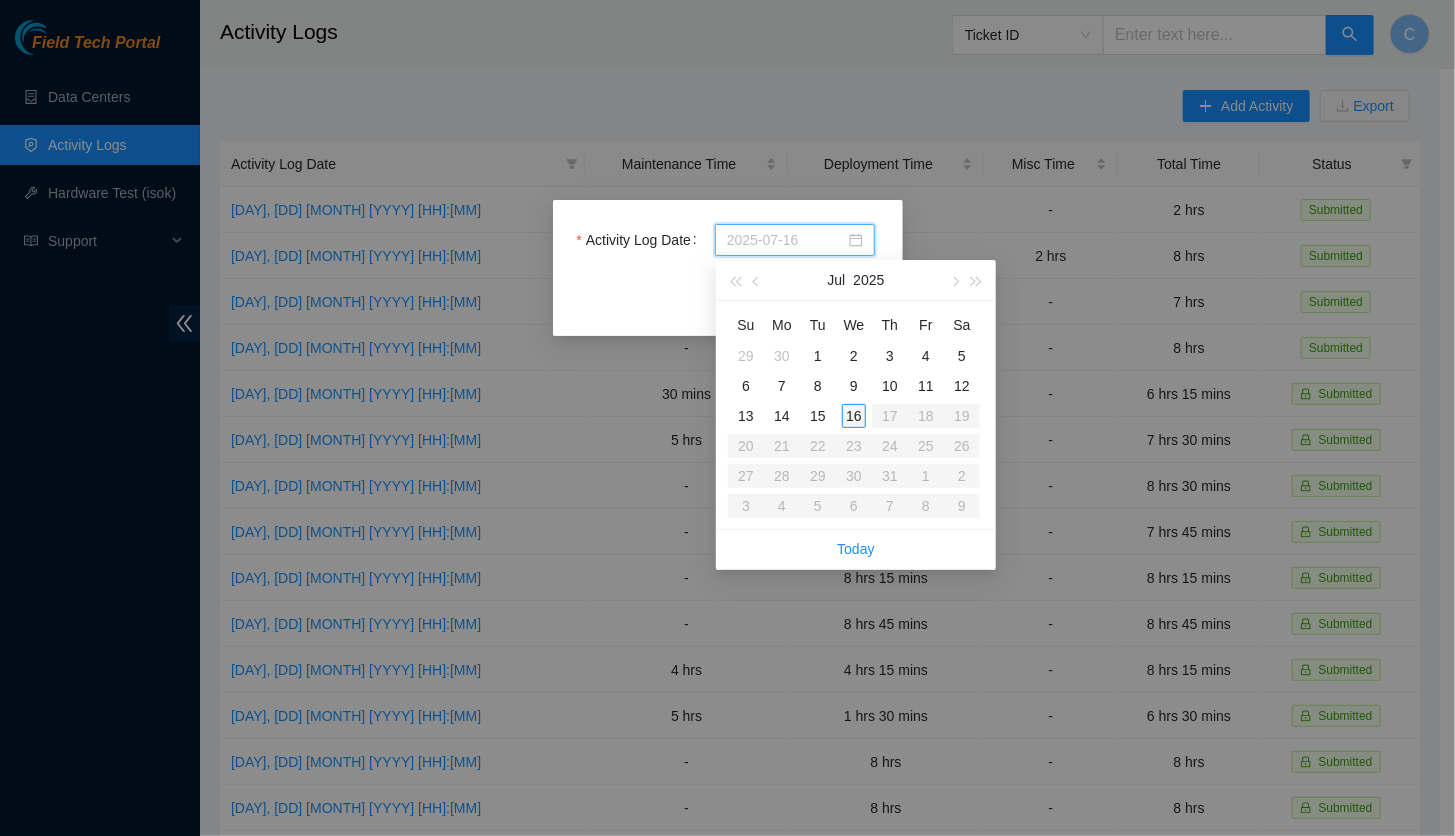 click on "16" at bounding box center [854, 416] 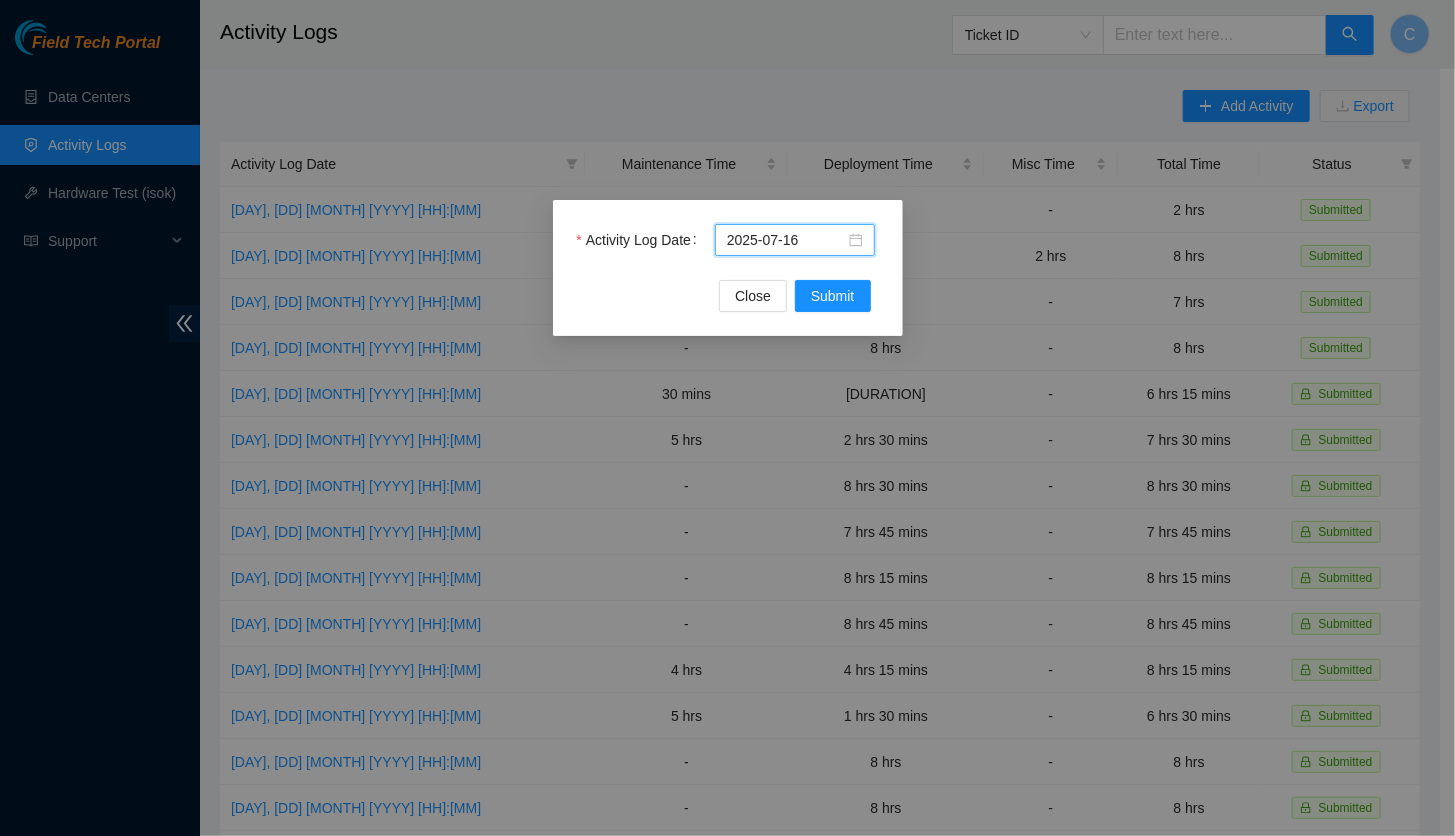 click on "Activity Log Date [YYYY]-[MM]-[DD] Close Submit" at bounding box center [728, 268] 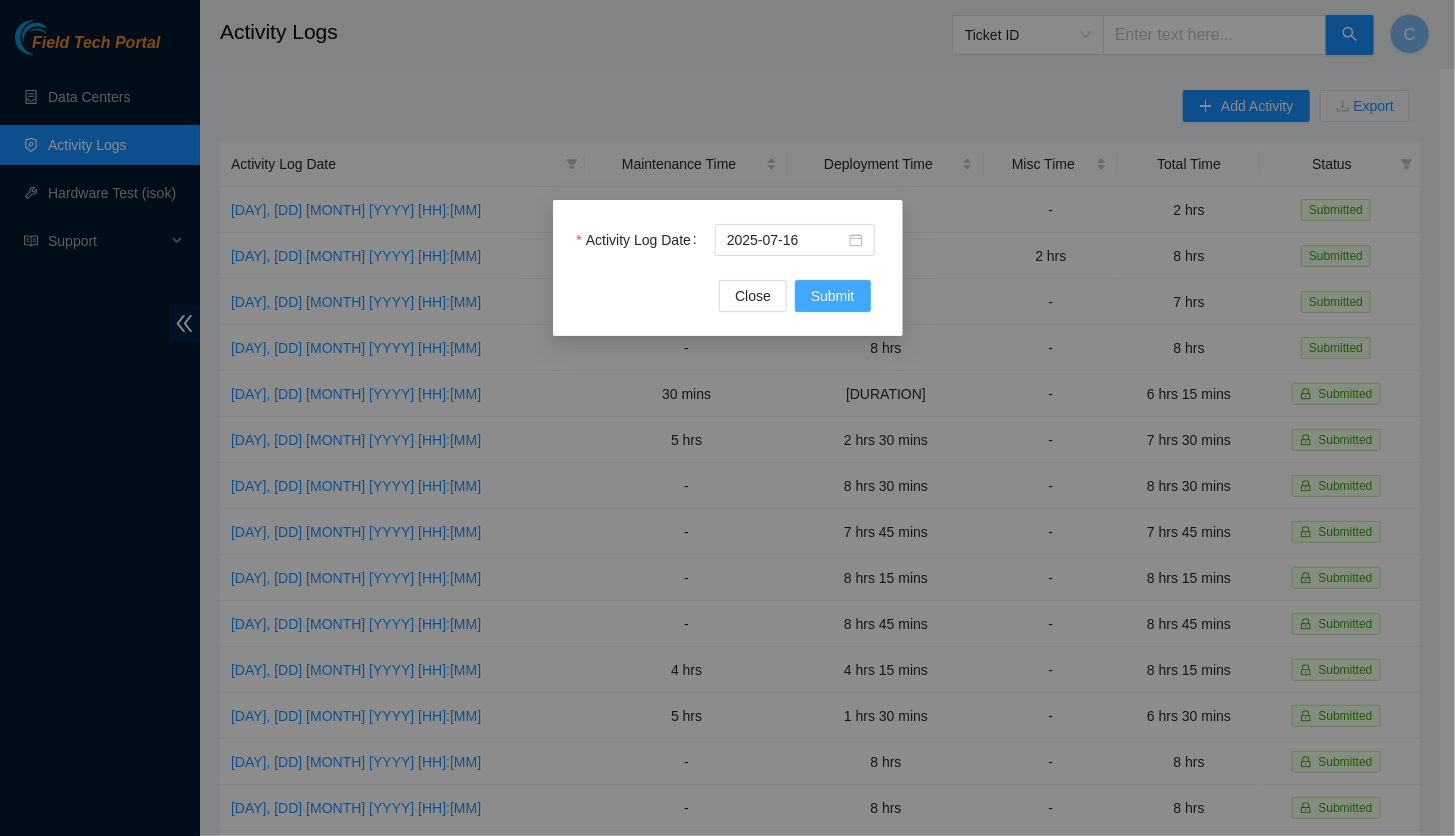 click on "Submit" at bounding box center [833, 296] 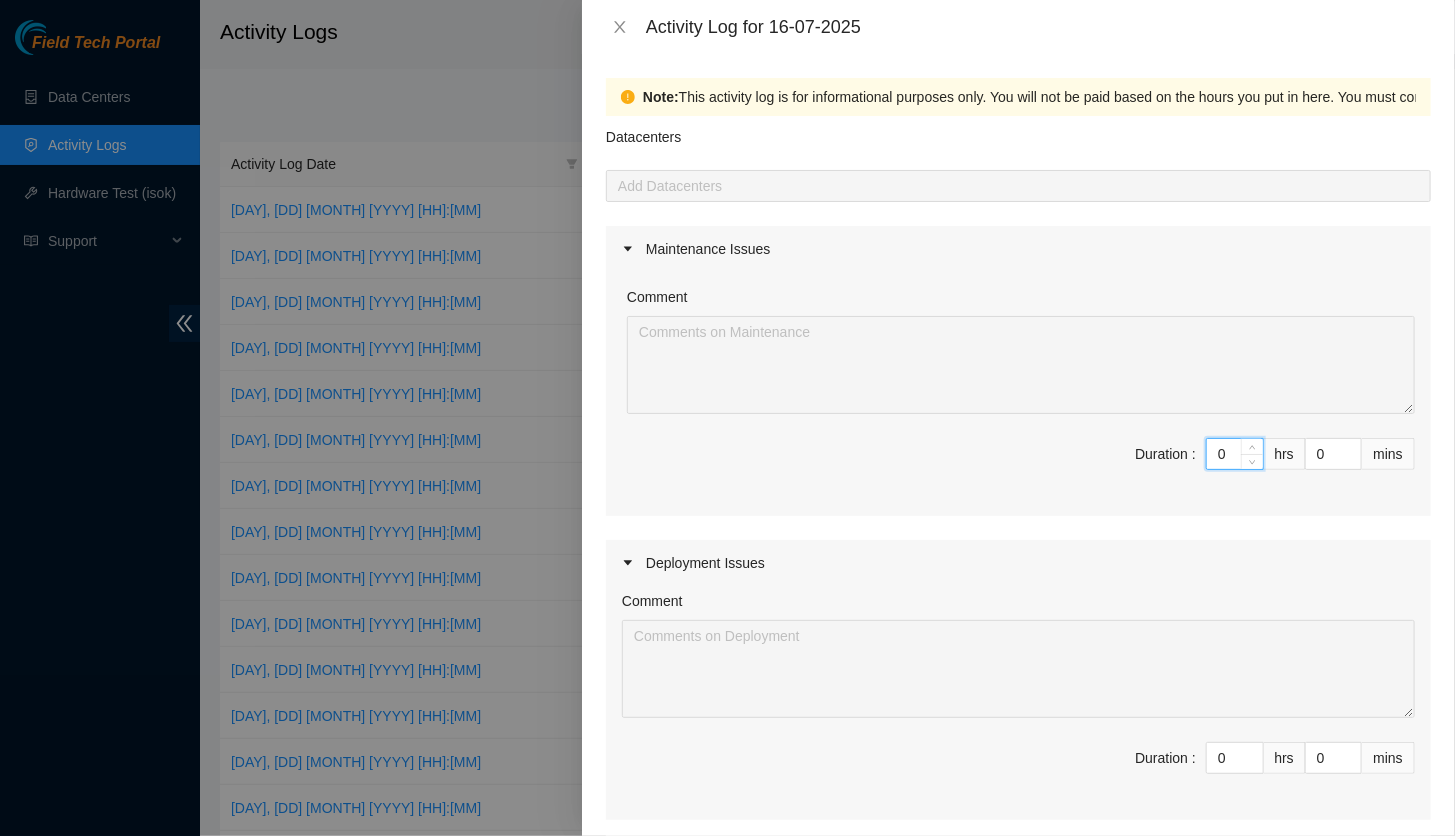 drag, startPoint x: 1197, startPoint y: 449, endPoint x: 1221, endPoint y: 454, distance: 24.5153 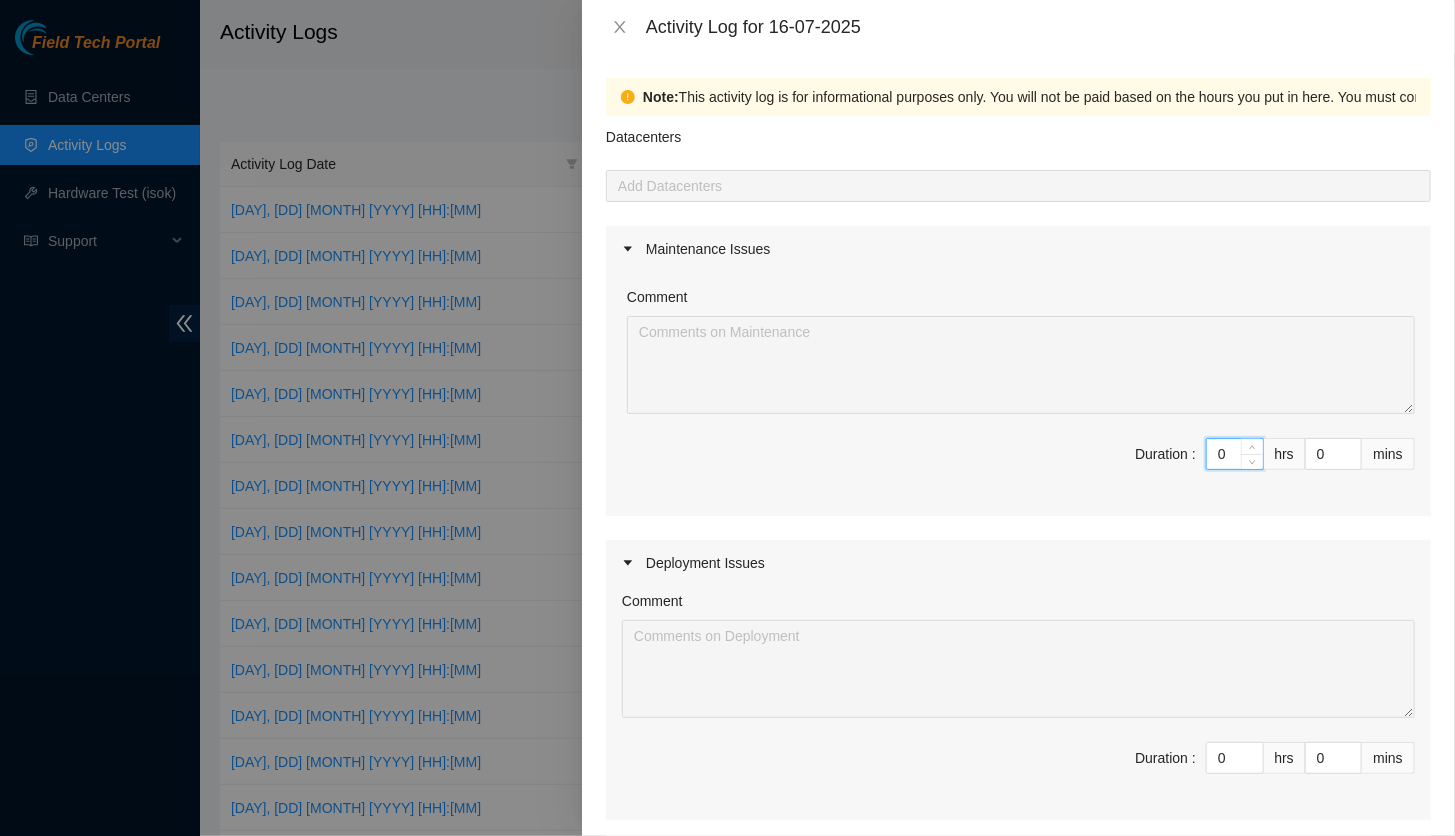 type on "8" 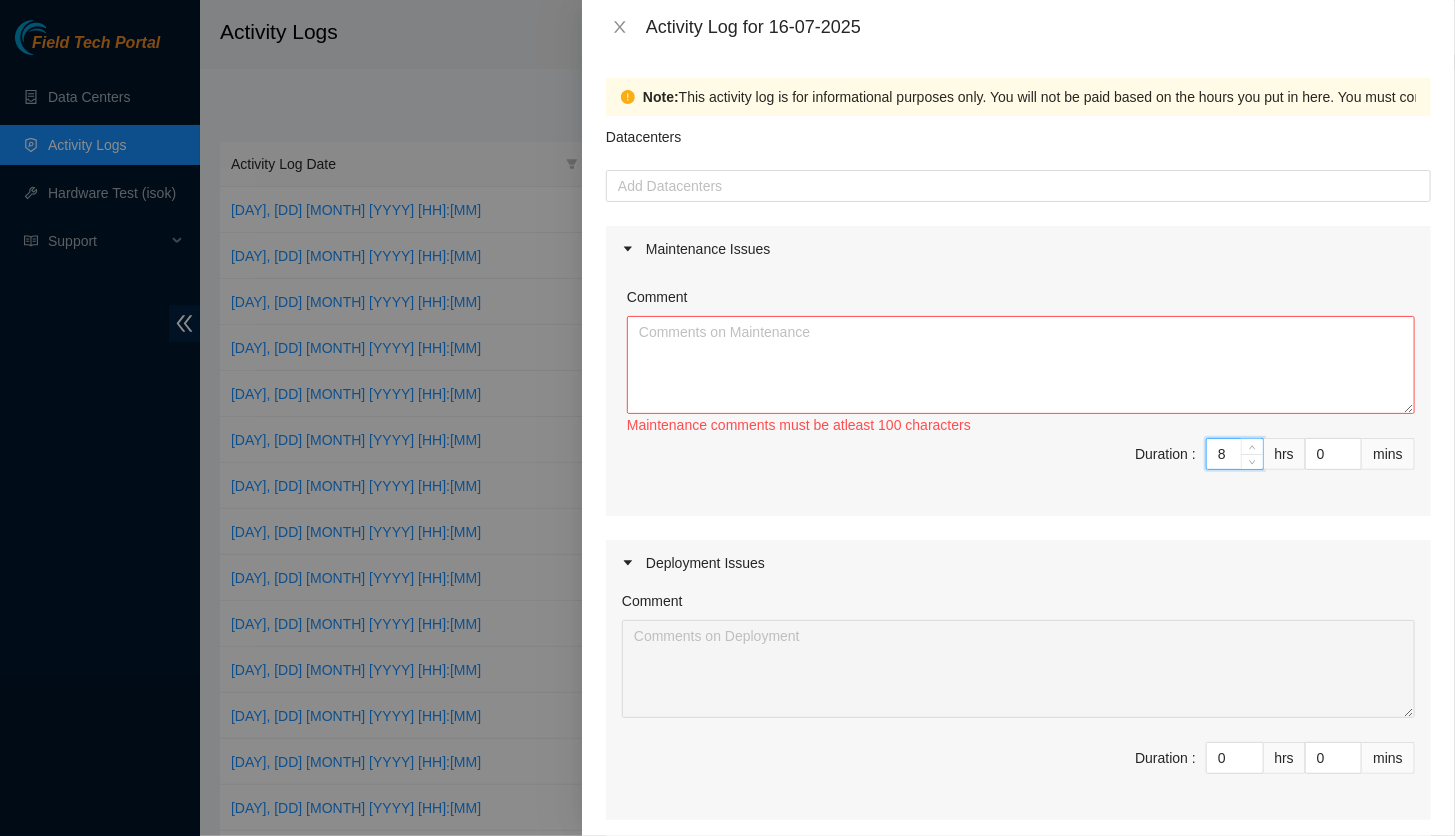 type on "8" 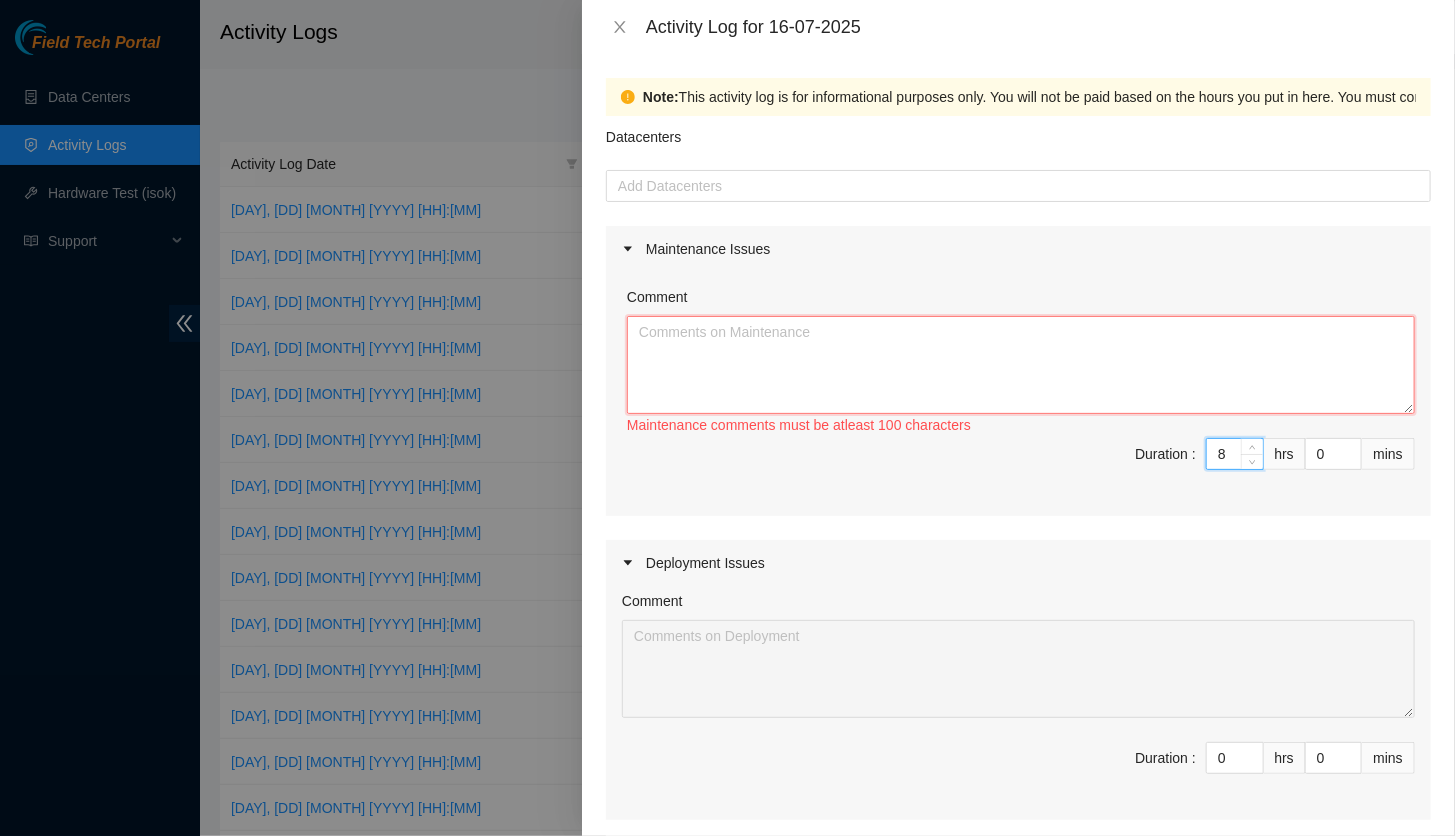 click on "Comment" at bounding box center [1021, 365] 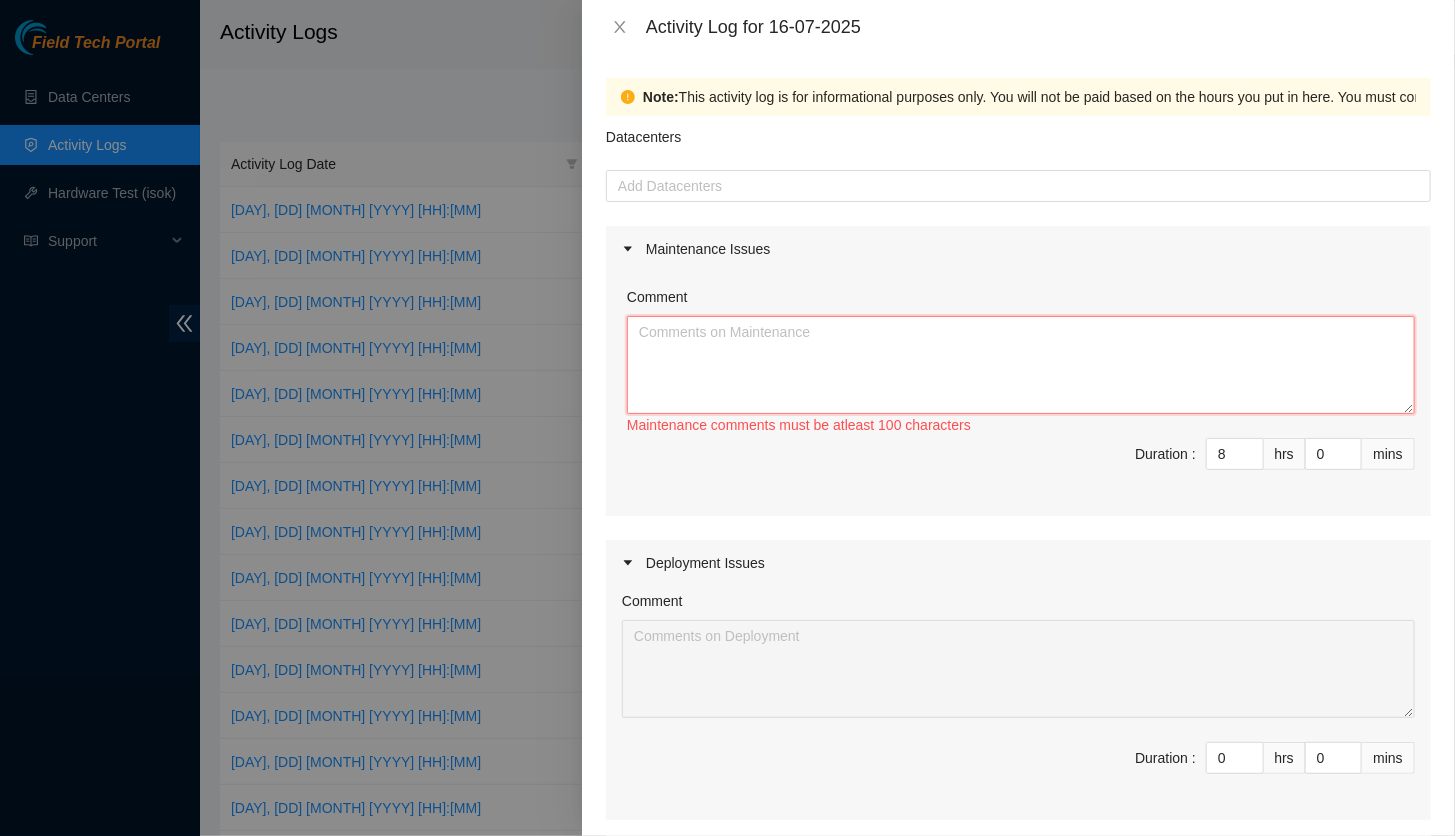 paste on "Download the ONIE image .iso file.
Use this link for the ONIE .iso image for AK7448.
Use this link for the ONIE .iso image for AS7816. The file is in a .zip format.
Use this link for the ONIE .iso image for DX010.
Use this link for the ONIE .iso image for DX450.
Use this link for the ONIE .iso image for AK9032.
Use this link for the ONIE .iso image for AKC44.
Use this link for the ONIE .iso image for D6040 (mid100x).
Upload the ONIE image .iso file on your USB drive.
If you use Akamai rescue stick, follow the guidelines from Update a Destiny rescue stick to update the ONIE image .iso file as rescue.iso file.
Otherwise, create a bootable USB drive for the ONIE rescue image.
If you use Linux, run dd if=[<ONIE filename.iso>] of=/dev/sdb bs=1M to prepare a bootable USB drive.
If you use Windows, see Create a bootable USB with ONIE rescue in Windows.
Plug the USB rescue stick into the front panel of the device: AK7448 (Figure 1), AS7816 (Figure 2), or DX010 (Figure 3).
Connect to a device console with baud rate 1..." 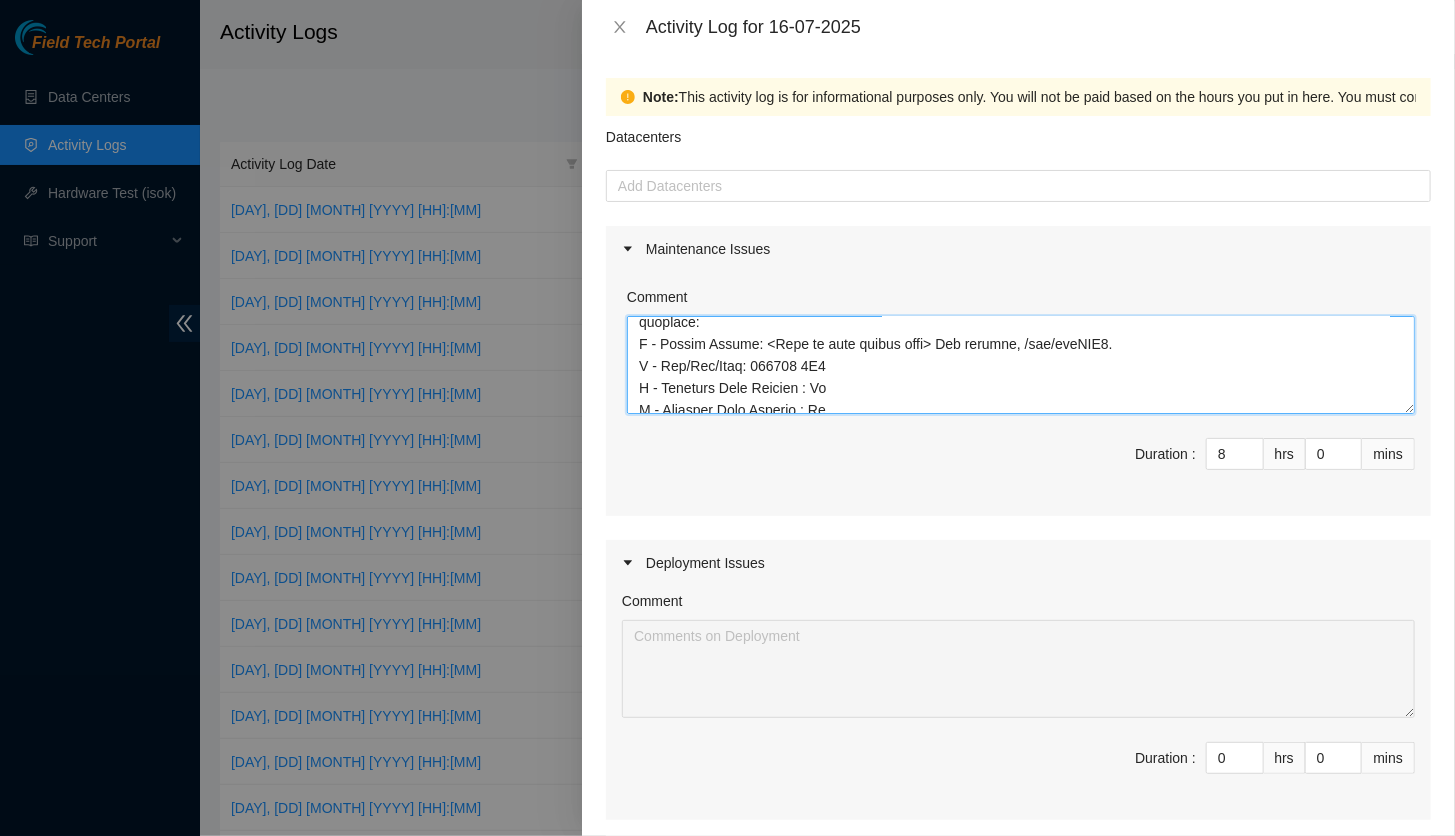 scroll, scrollTop: 0, scrollLeft: 0, axis: both 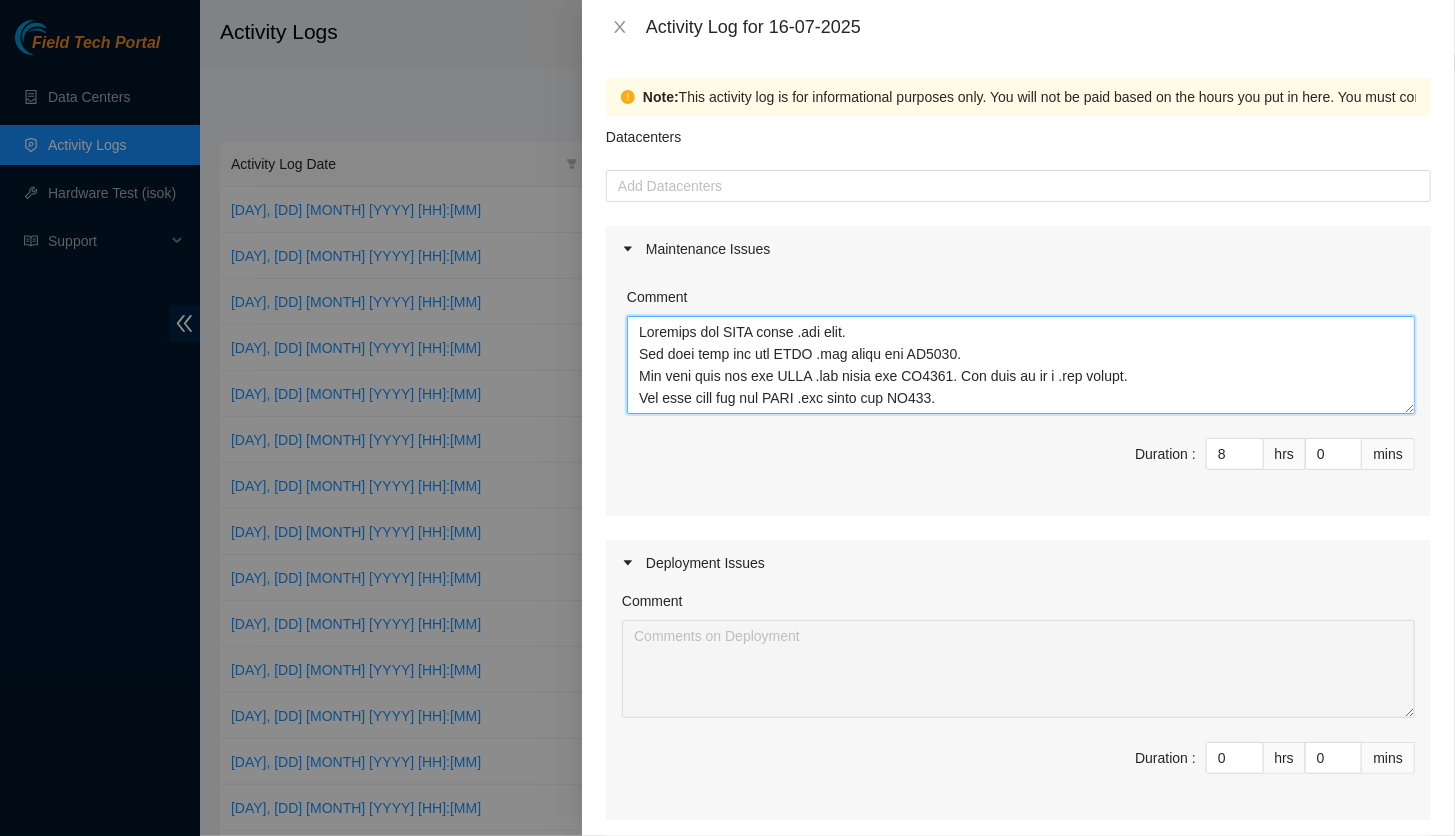click on "Comment" at bounding box center (1021, 365) 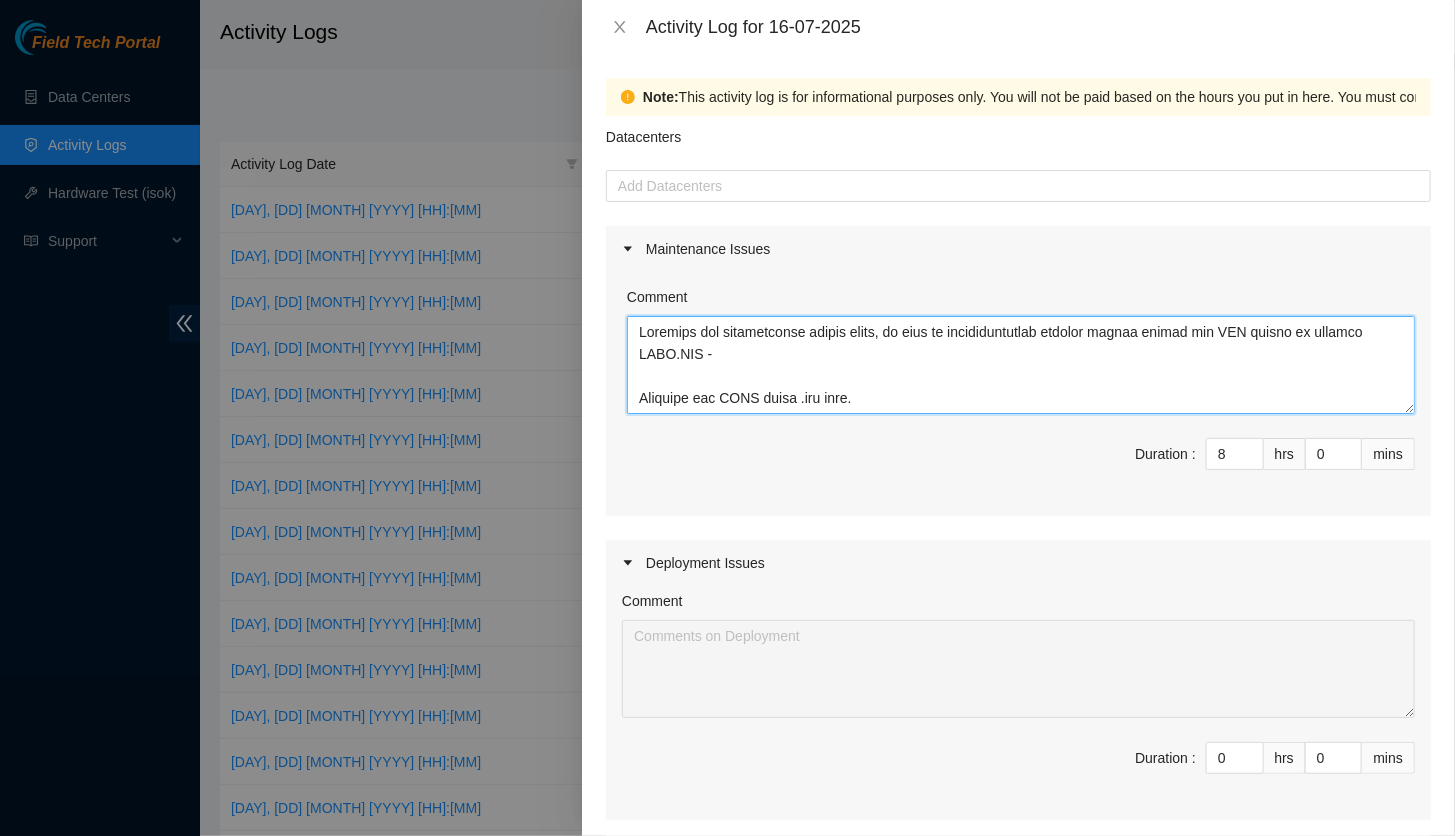 click on "Comment" at bounding box center (1021, 365) 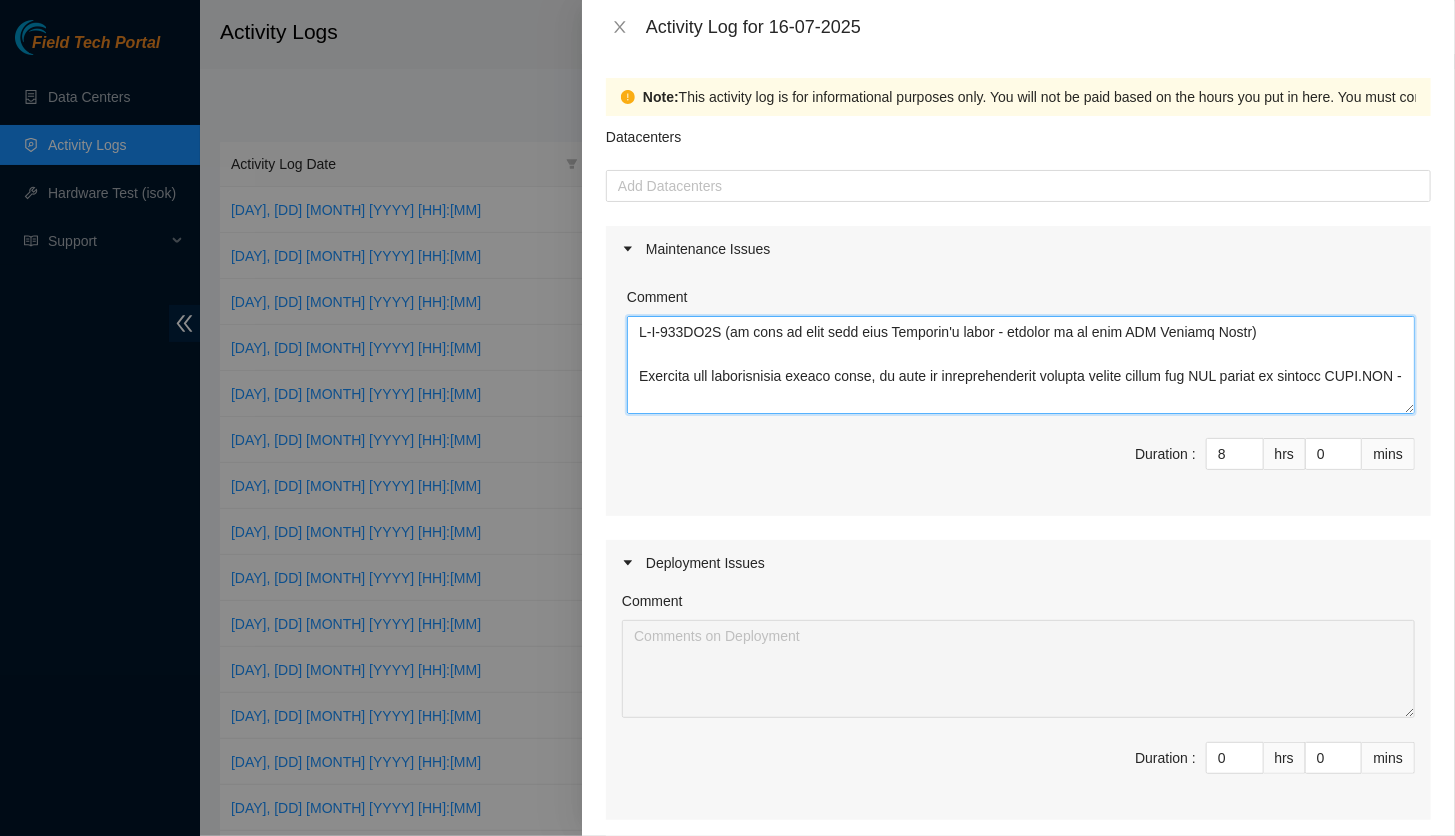 drag, startPoint x: 738, startPoint y: 330, endPoint x: 857, endPoint y: 336, distance: 119.15116 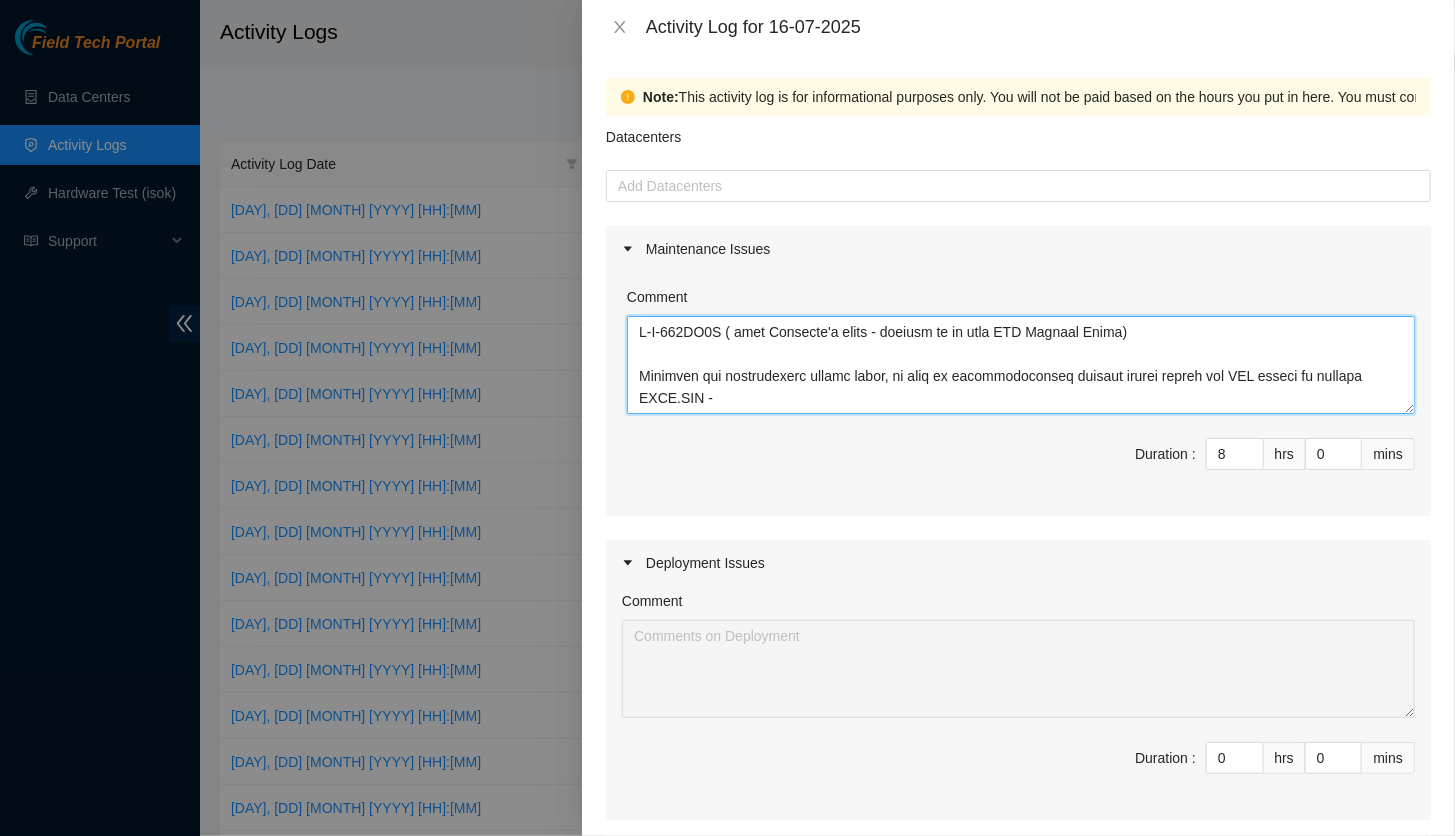 click on "Comment" at bounding box center (1021, 365) 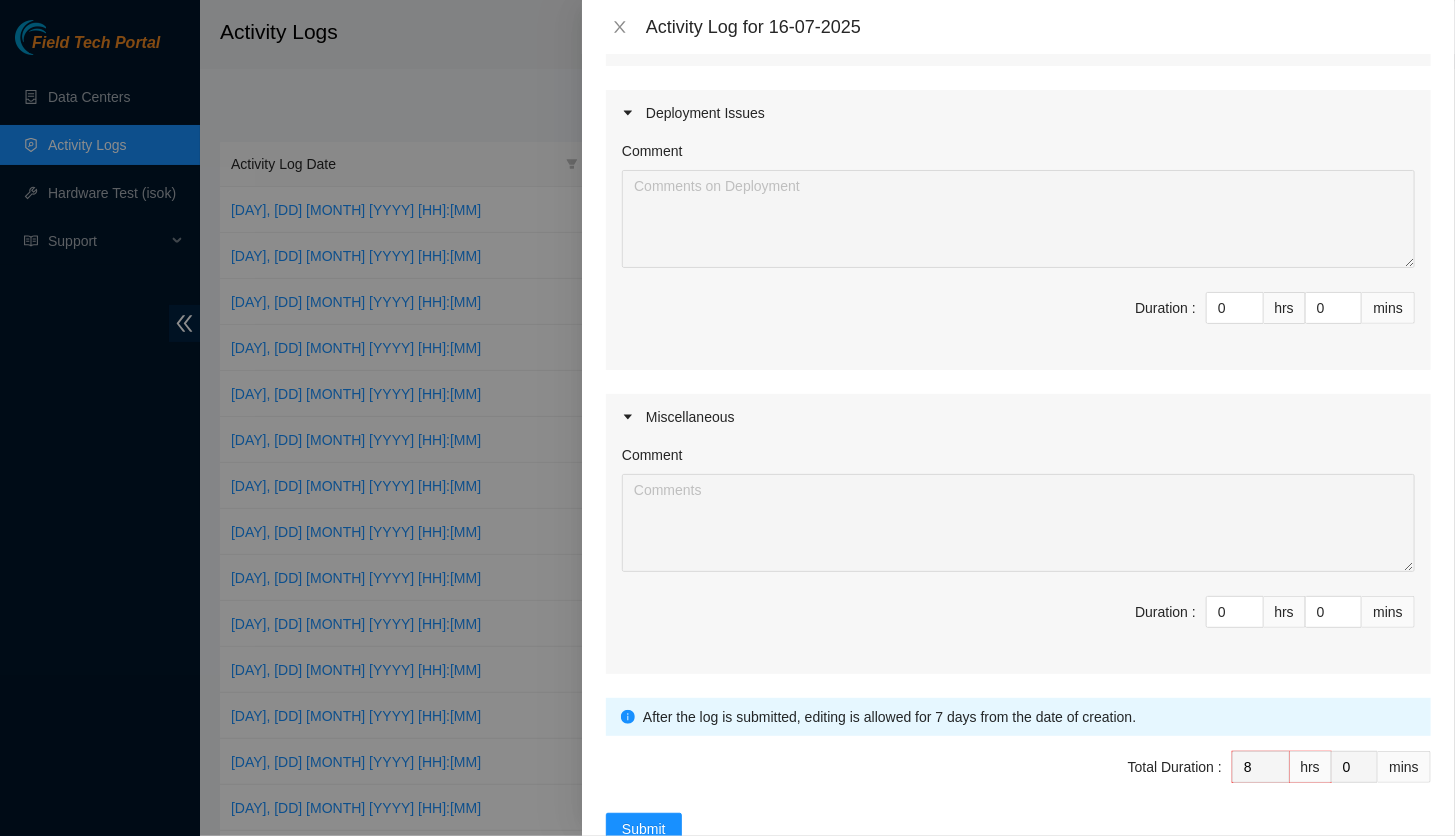 scroll, scrollTop: 501, scrollLeft: 0, axis: vertical 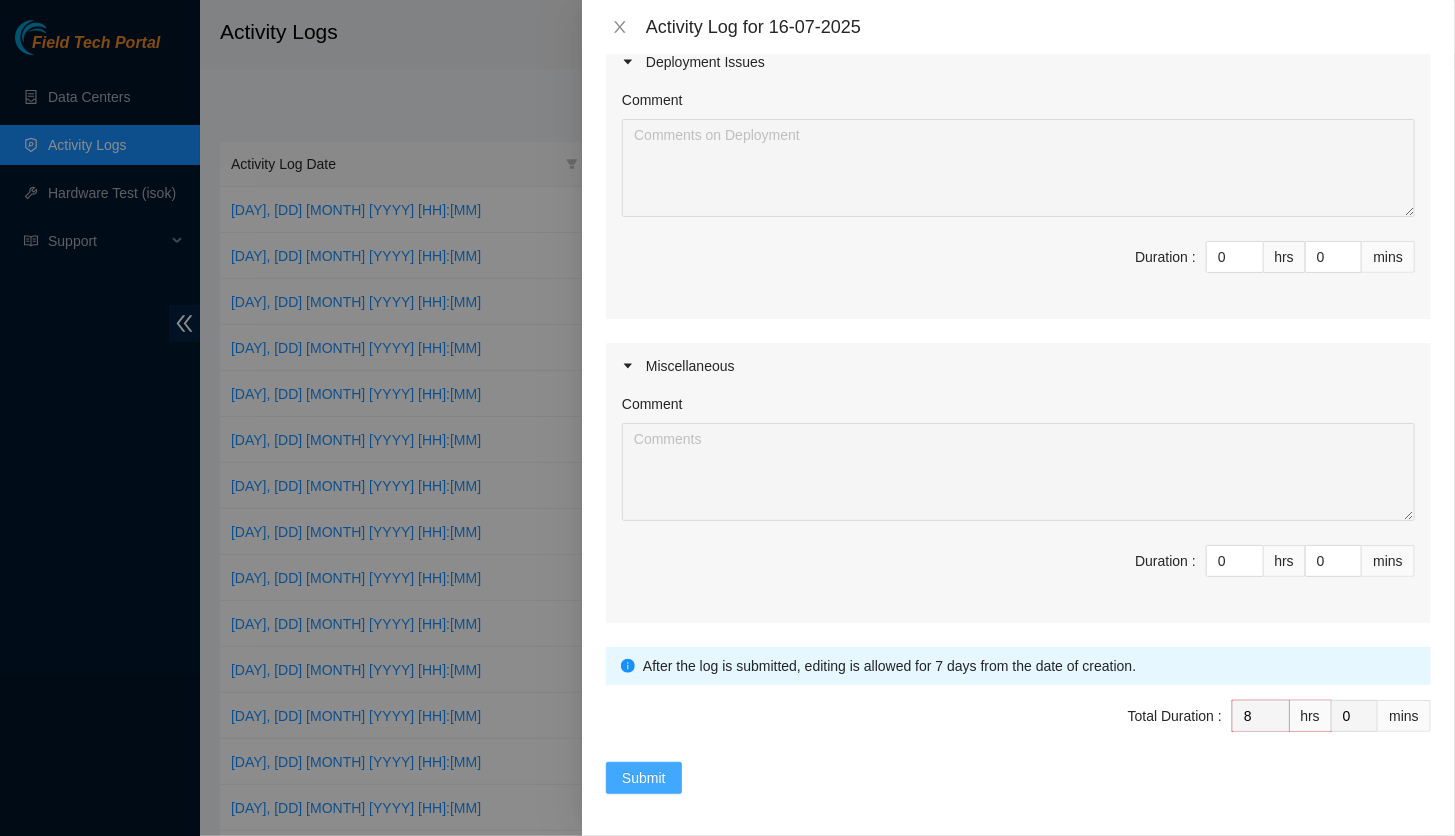 type on "[PRODUCT_CODE] ( from Logistic's queue - working on it with NIE [FIRST] [LAST])
Followed the instructions listed below, as well as troubleshooting various rescue sticks and USB drives to install ONIE.ISO -
Download the ONIE image .iso file.
Use this link for the ONIE .iso image for AK7448.
Use this link for the ONIE .iso image for AS7816. The file is in a .zip format.
Use this link for the ONIE .iso image for DX010.
Use this link for the ONIE .iso image for DX450.
Use this link for the ONIE .iso image for AK9032.
Use this link for the ONIE .iso image for AKC44.
Use this link for the ONIE .iso image for D6040 (mid100x).
Upload the ONIE image .iso file on your USB drive.
If you use Akamai rescue stick, follow the guidelines from Update a Destiny rescue stick to update the ONIE image .iso file as rescue.iso file.
Otherwise, create a bootable USB drive for the ONIE rescue image.
If you use Linux, run dd if=[<ONIE filename.iso>] of=/dev/sdb bs=1M to prepare a bootable USB drive.
If you use Windows, see Create a b..." 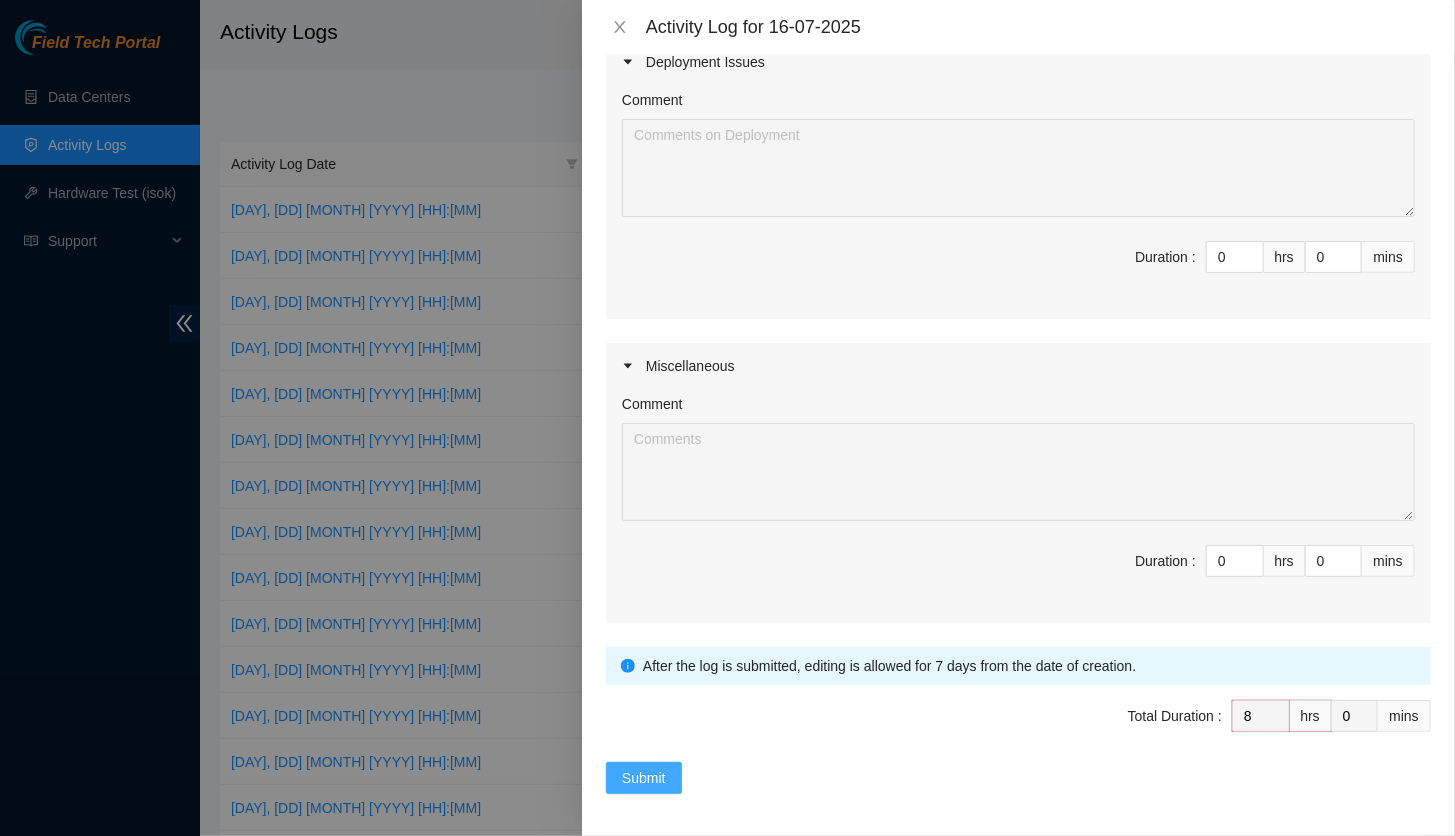 click on "Submit" at bounding box center [644, 778] 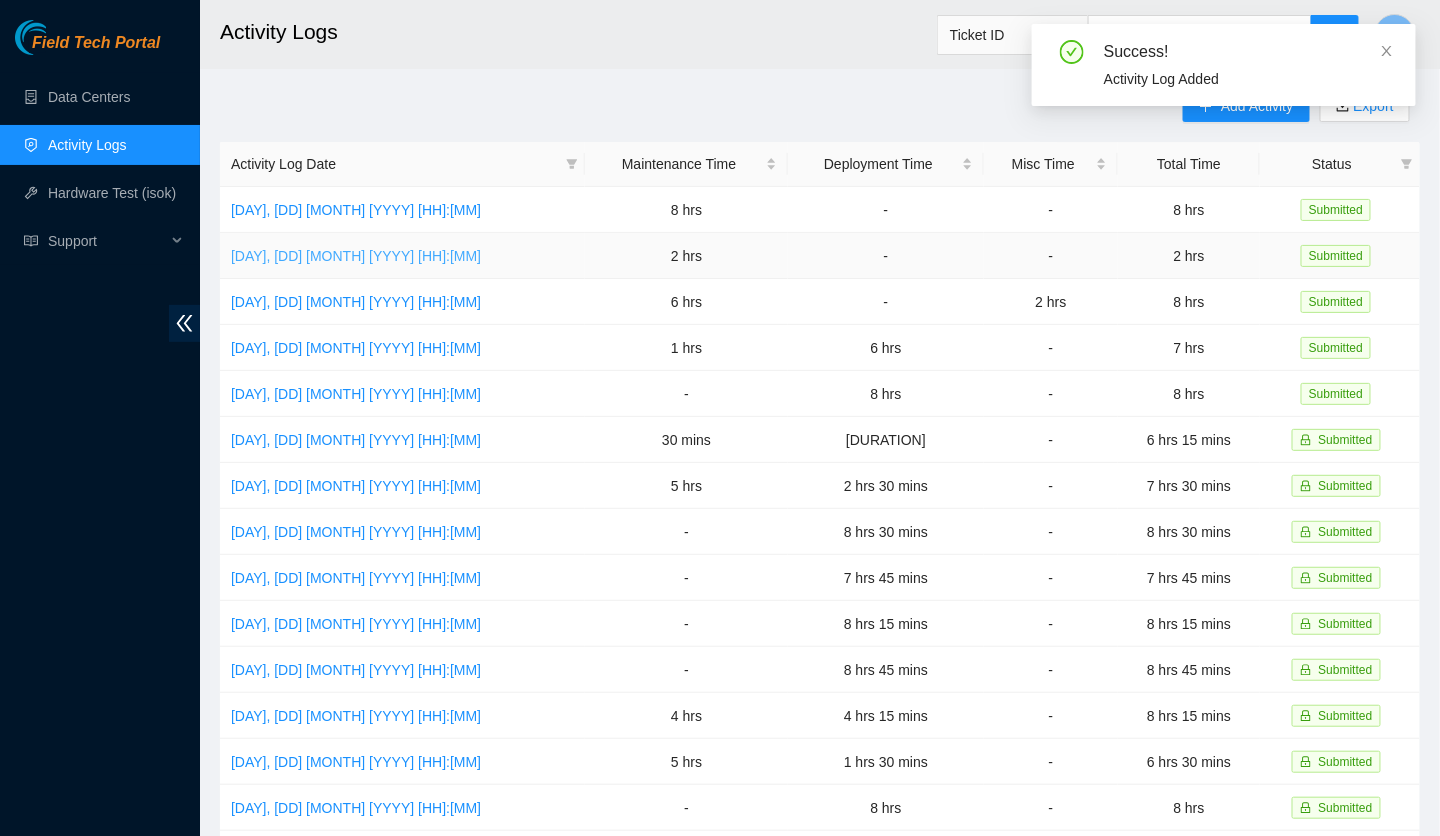 click on "[DAY], [DD] [MONTH] [YYYY] [HH]:[MM]" at bounding box center [356, 256] 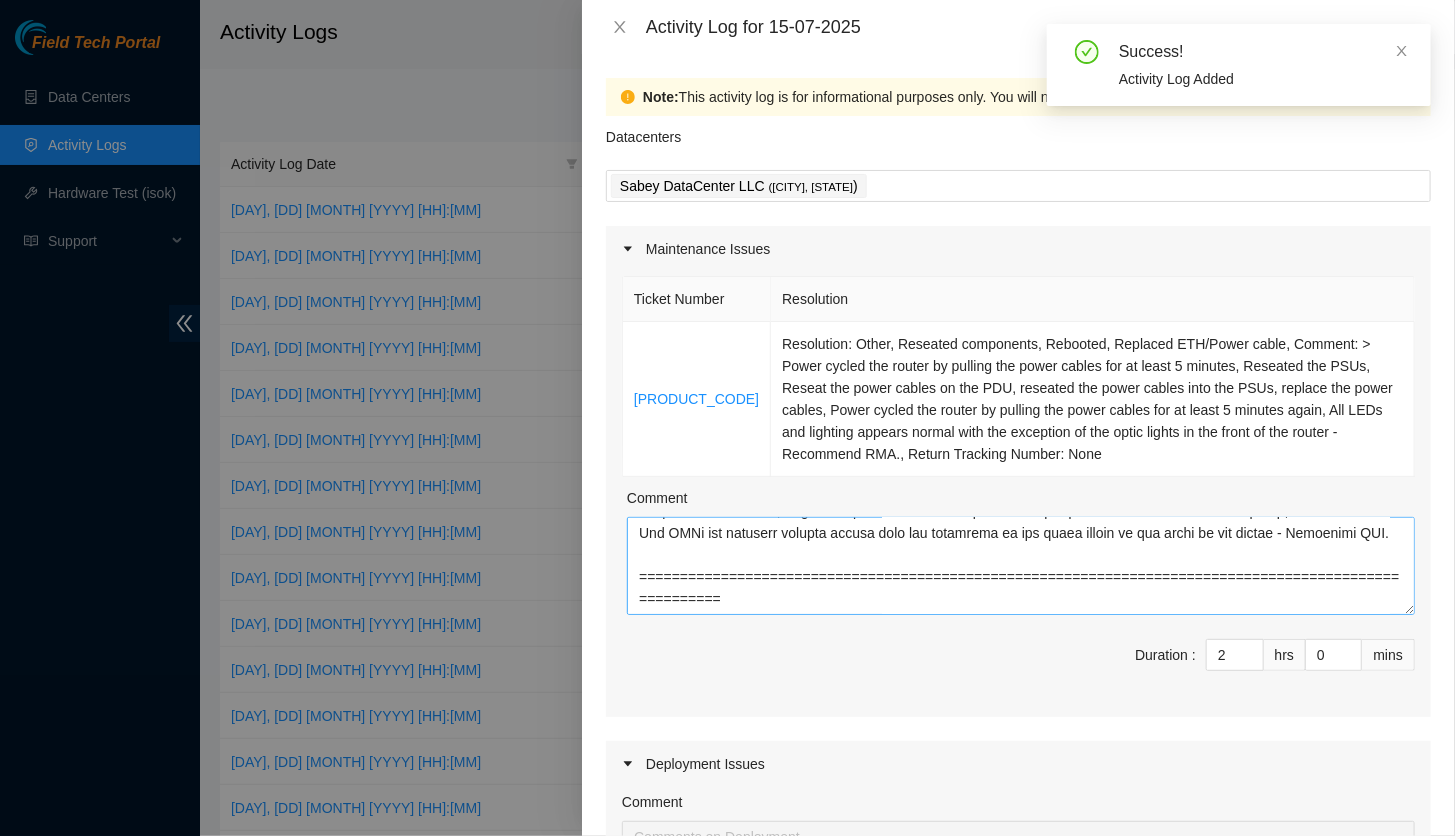 scroll, scrollTop: 704, scrollLeft: 0, axis: vertical 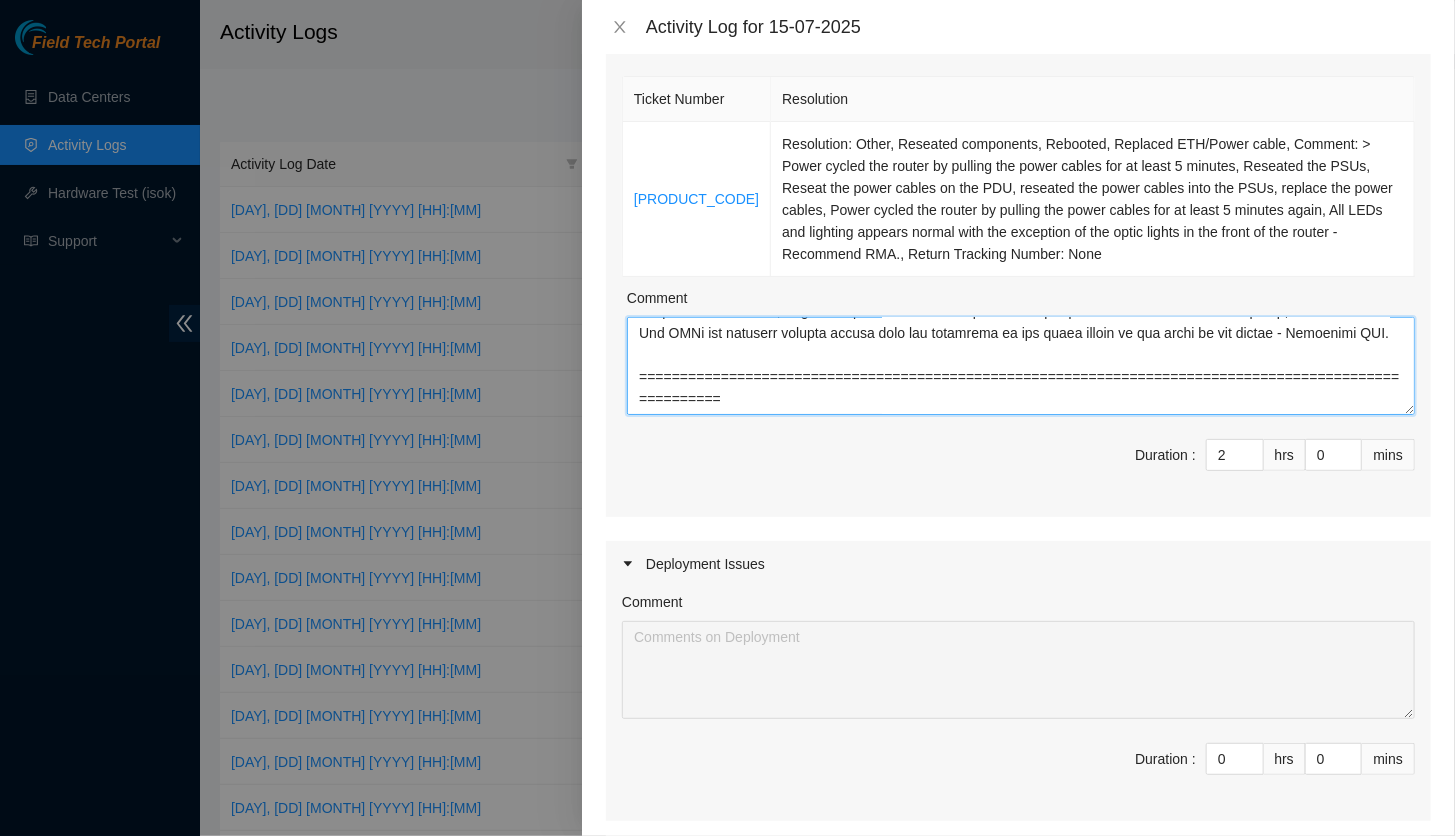 click on "Comment" at bounding box center [1021, 366] 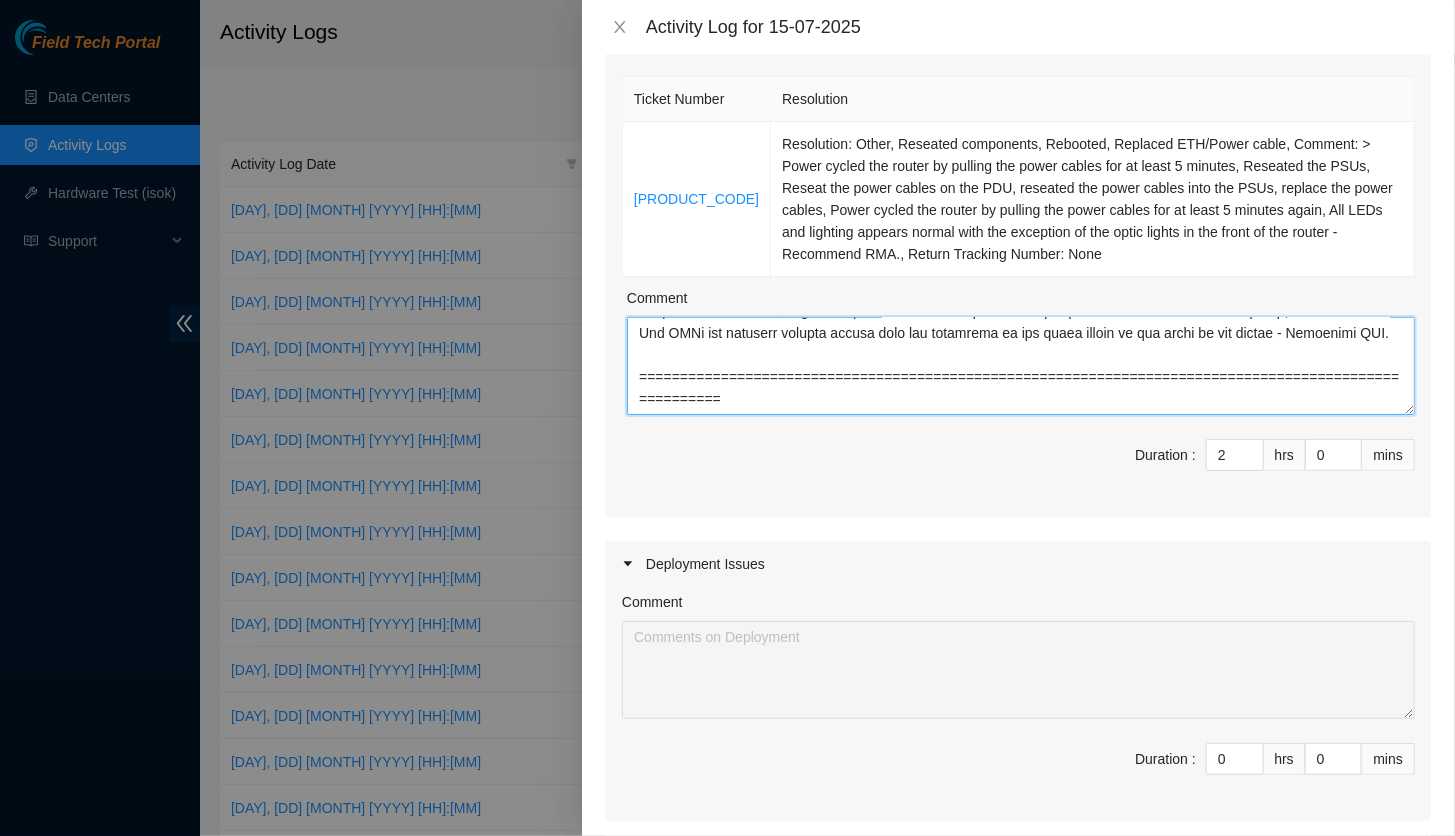 scroll, scrollTop: 742, scrollLeft: 0, axis: vertical 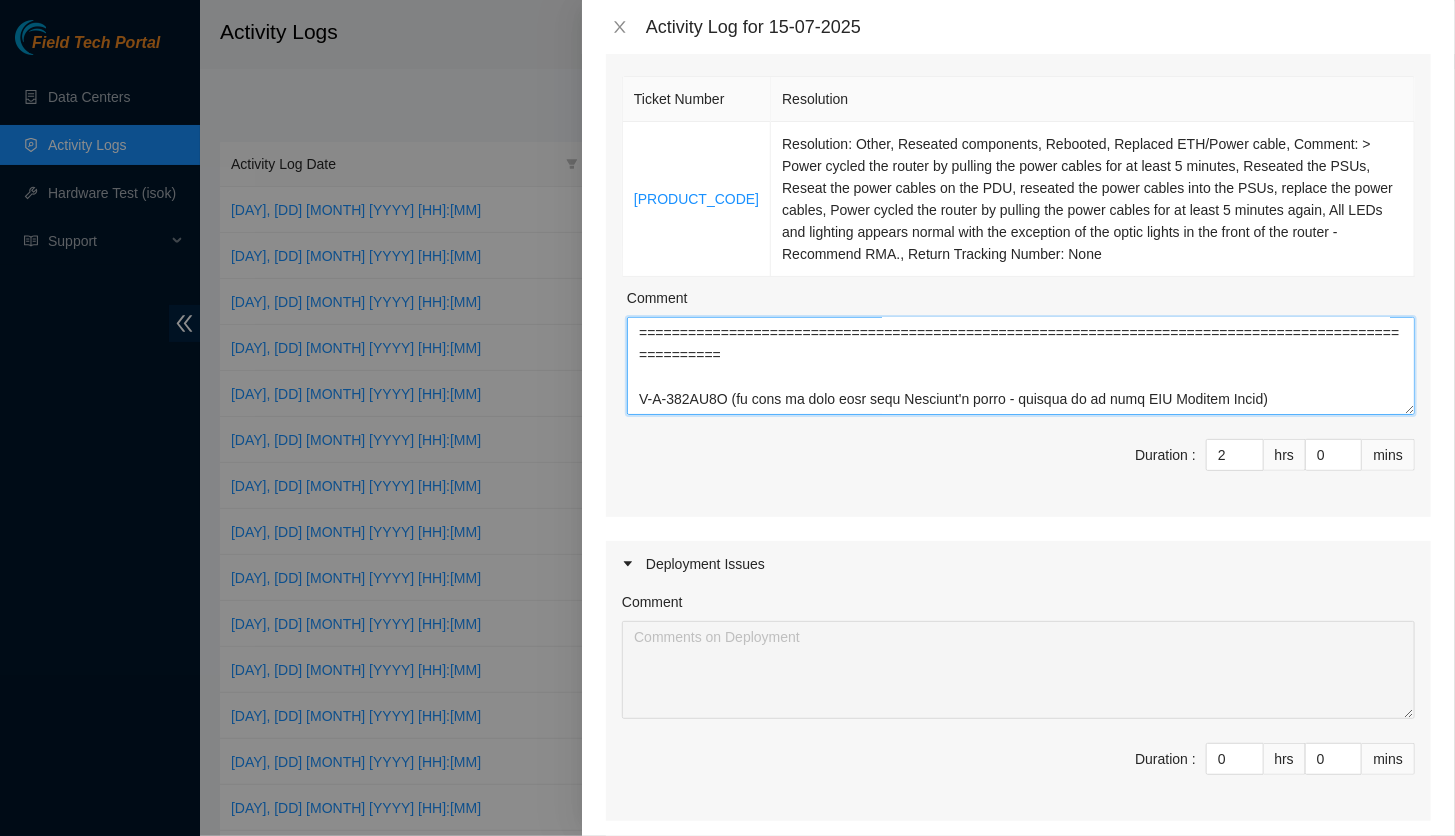paste on "Download the ONIE image .iso file.
Use this link for the ONIE .iso image for AK7448.
Use this link for the ONIE .iso image for AS7816. The file is in a .zip format.
Use this link for the ONIE .iso image for DX010.
Use this link for the ONIE .iso image for DX450.
Use this link for the ONIE .iso image for AK9032.
Use this link for the ONIE .iso image for AKC44.
Use this link for the ONIE .iso image for D6040 (mid100x).
Upload the ONIE image .iso file on your USB drive.
If you use Akamai rescue stick, follow the guidelines from Update a Destiny rescue stick to update the ONIE image .iso file as rescue.iso file.
Otherwise, create a bootable USB drive for the ONIE rescue image.
If you use Linux, run dd if=[<ONIE filename.iso>] of=/dev/sdb bs=1M to prepare a bootable USB drive.
If you use Windows, see Create a bootable USB with ONIE rescue in Windows.
Plug the USB rescue stick into the front panel of the device: AK7448 (Figure 1), AS7816 (Figure 2), or DX010 (Figure 3).
Connect to a device console with baud rate 1..." 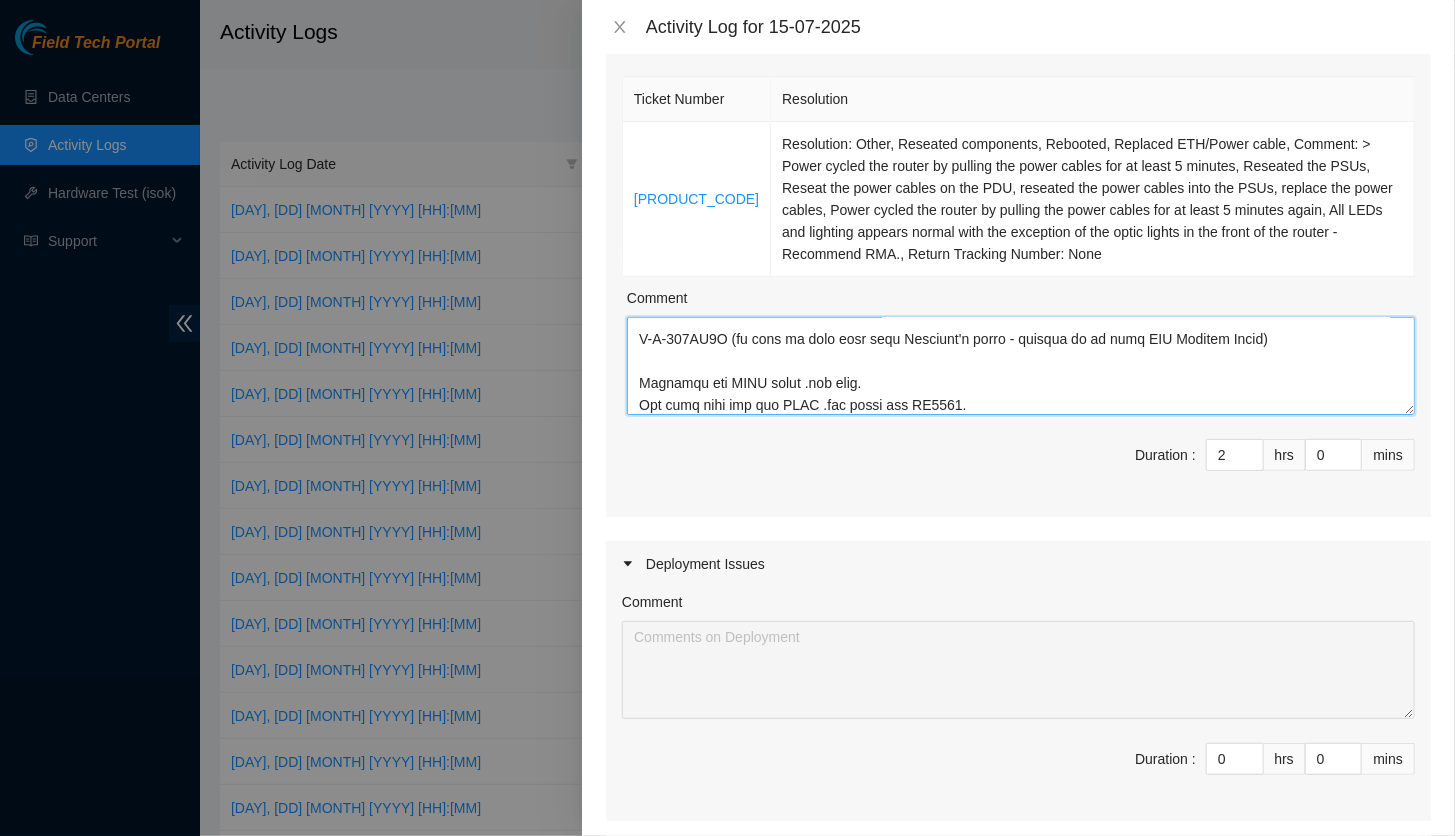 scroll, scrollTop: 1996, scrollLeft: 0, axis: vertical 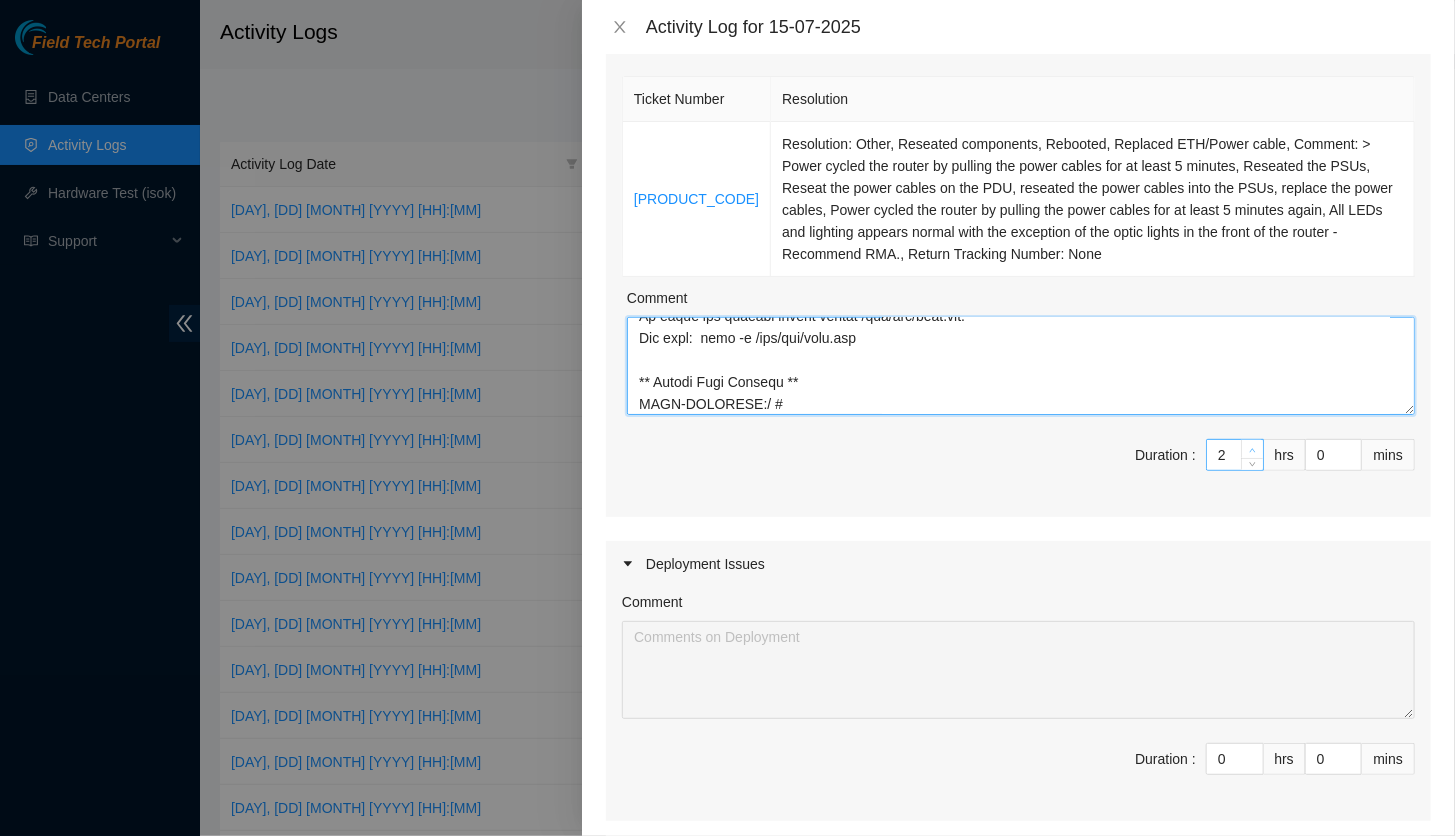type on "[PRODUCT_CODE]
Rack Number	[RACK_NUMBER]
Machine Number  [MACHINE_NUMBER]
Serial Number   [SERIAL_NUMBER]
Product Type	[PRODUCT_NAME]
IP Address	N/A
NetMask		N/A
Gateway		N/A
Router is DOWN. Please restart it.
fqdn_router_name = [MACHINE_NUMBER]
serial_number = [SERIAL_NUMBER]
product_name = [PRODUCT_NAME]
rack_number = [RACK_NUMBER]
machine_number = [MACHINE_NUMBER]
data_center_name = [DATA_CENTER_NAME]
data_center_location = [CITY], [STATE]
1. Power cycle the router by pulling the power cables for at least 5 minutes.
2. Reseat the PSUs
3. Reseat the power cables on the PDU.
4. After enough time has passed, reseat the power cables into the PSUs with a firm connection.
5. If the router is not coming up, please replace the power cables.
6. Resolve ticket. Please report your observations.
>  Power cycled the router by pulling the power cables for at least 5 minutes,
Reseate..." 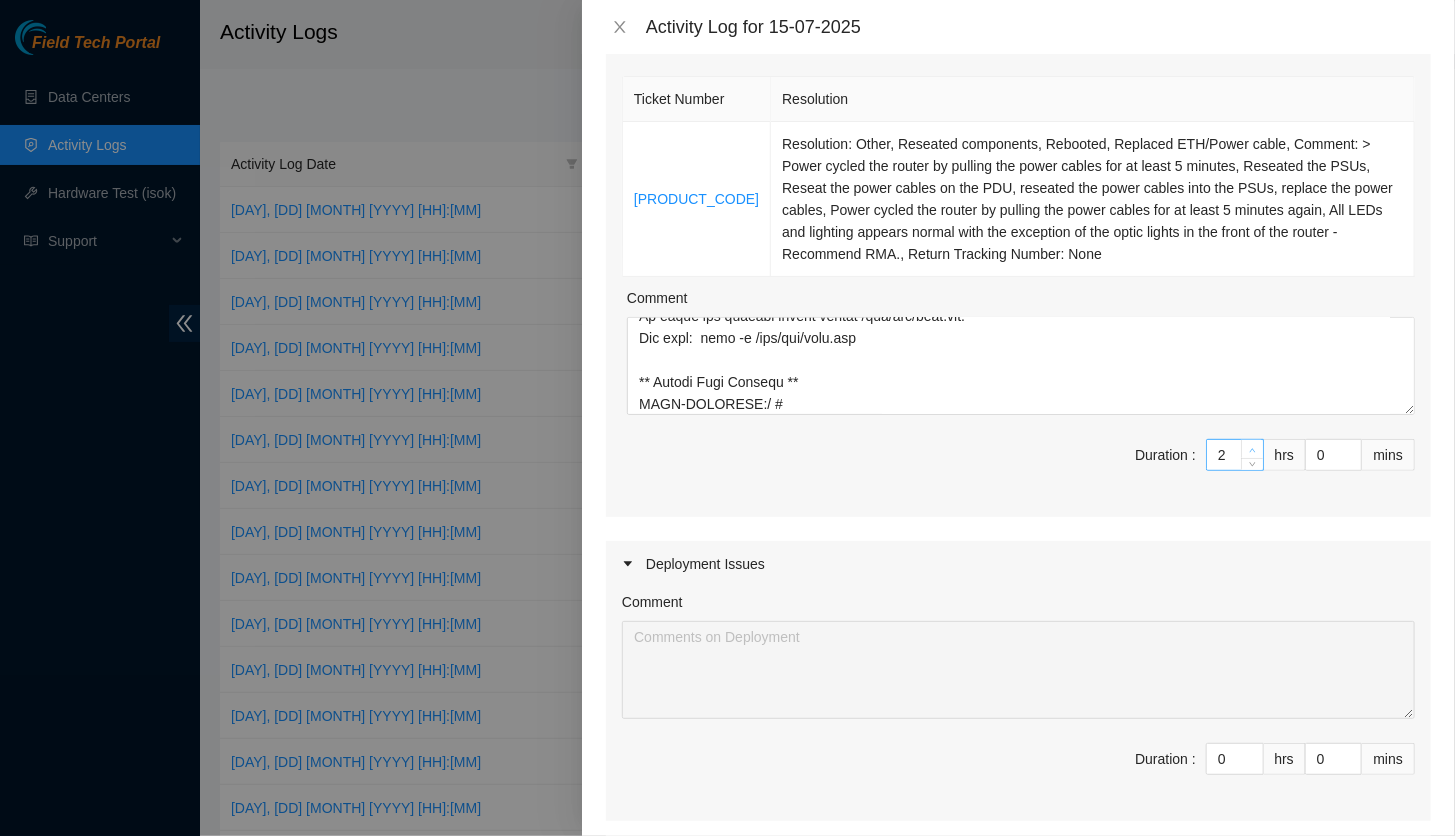 type on "3" 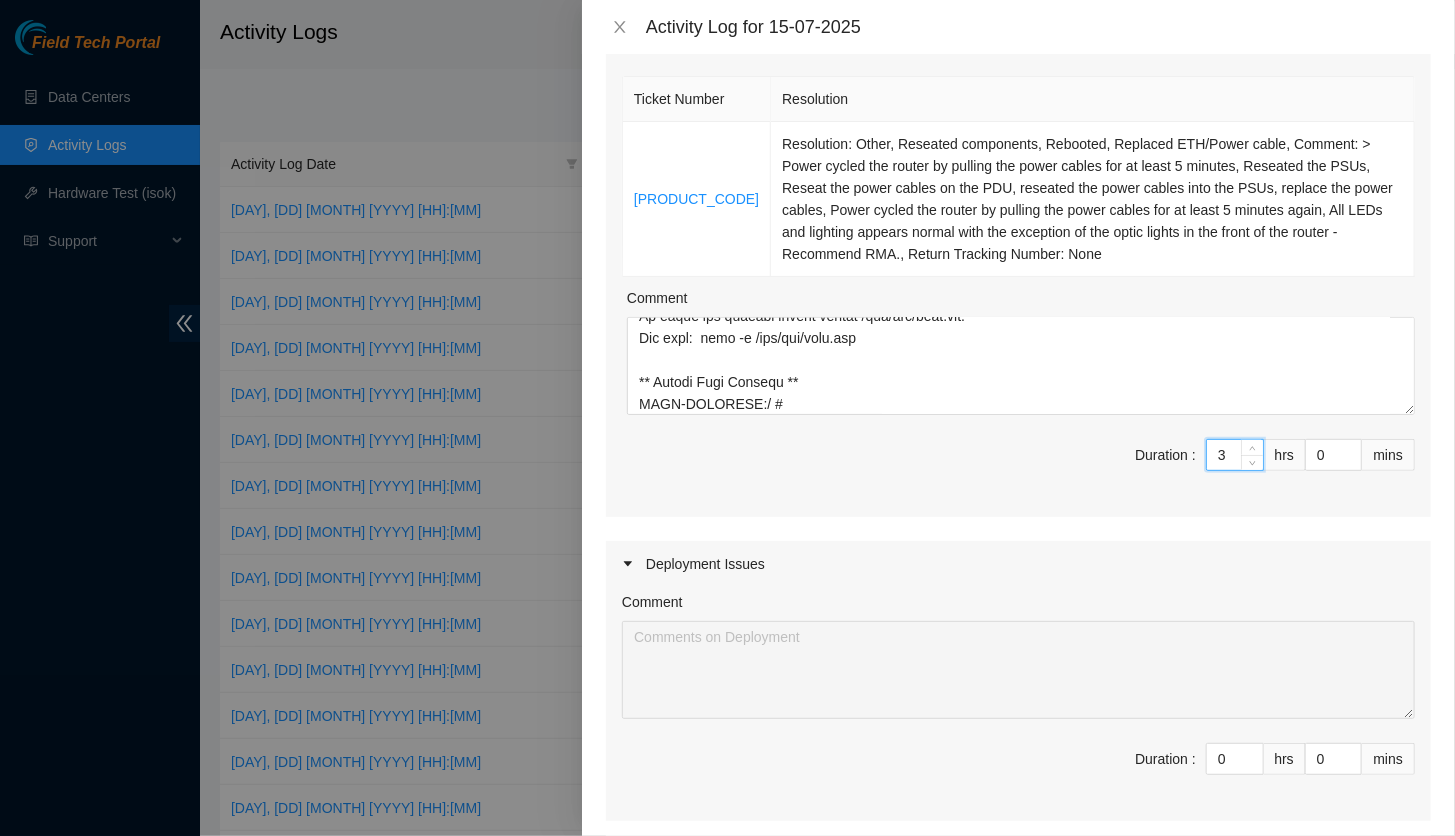 drag, startPoint x: 1228, startPoint y: 454, endPoint x: 1202, endPoint y: 455, distance: 26.019224 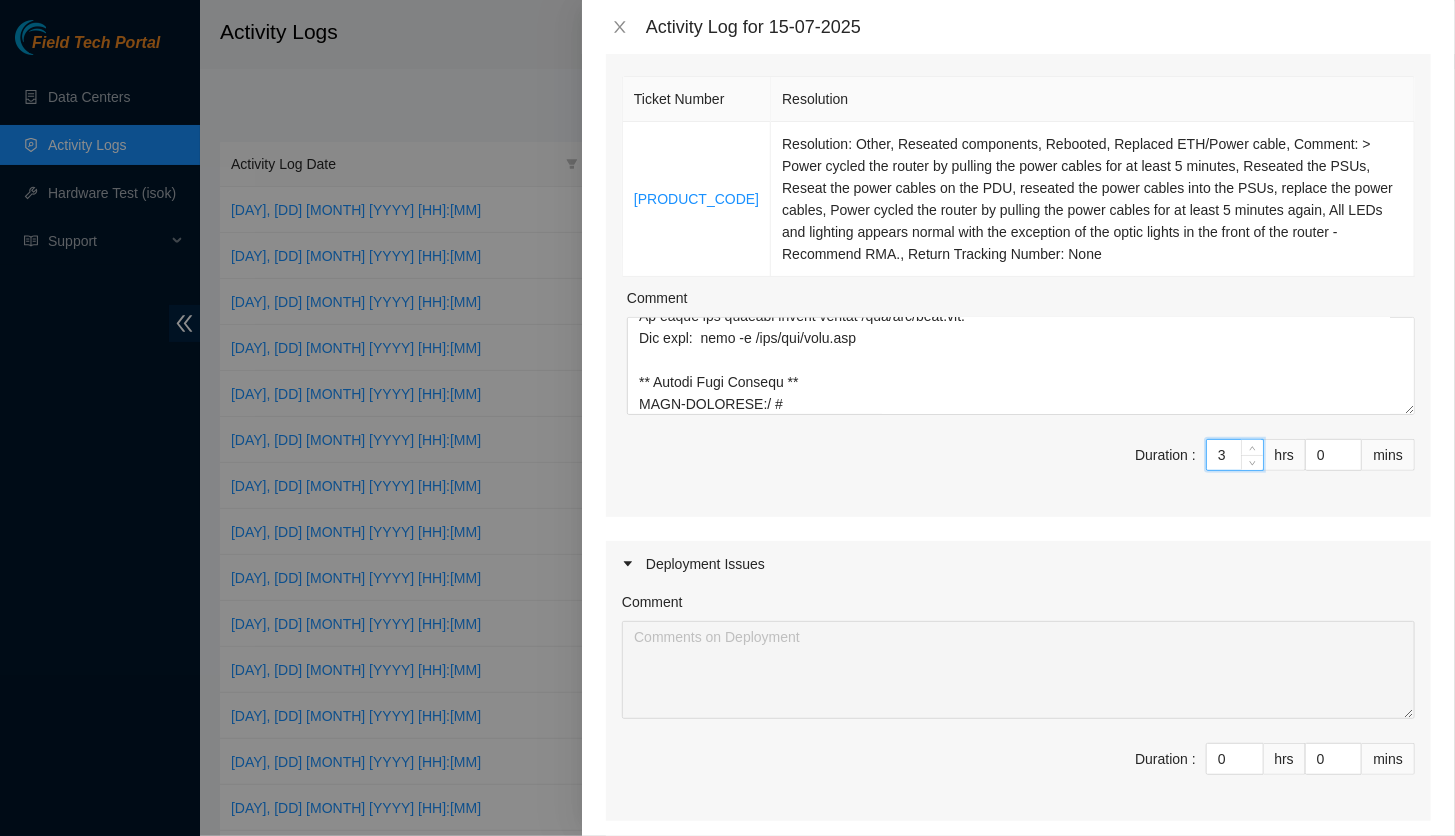 click on "3" at bounding box center [1235, 455] 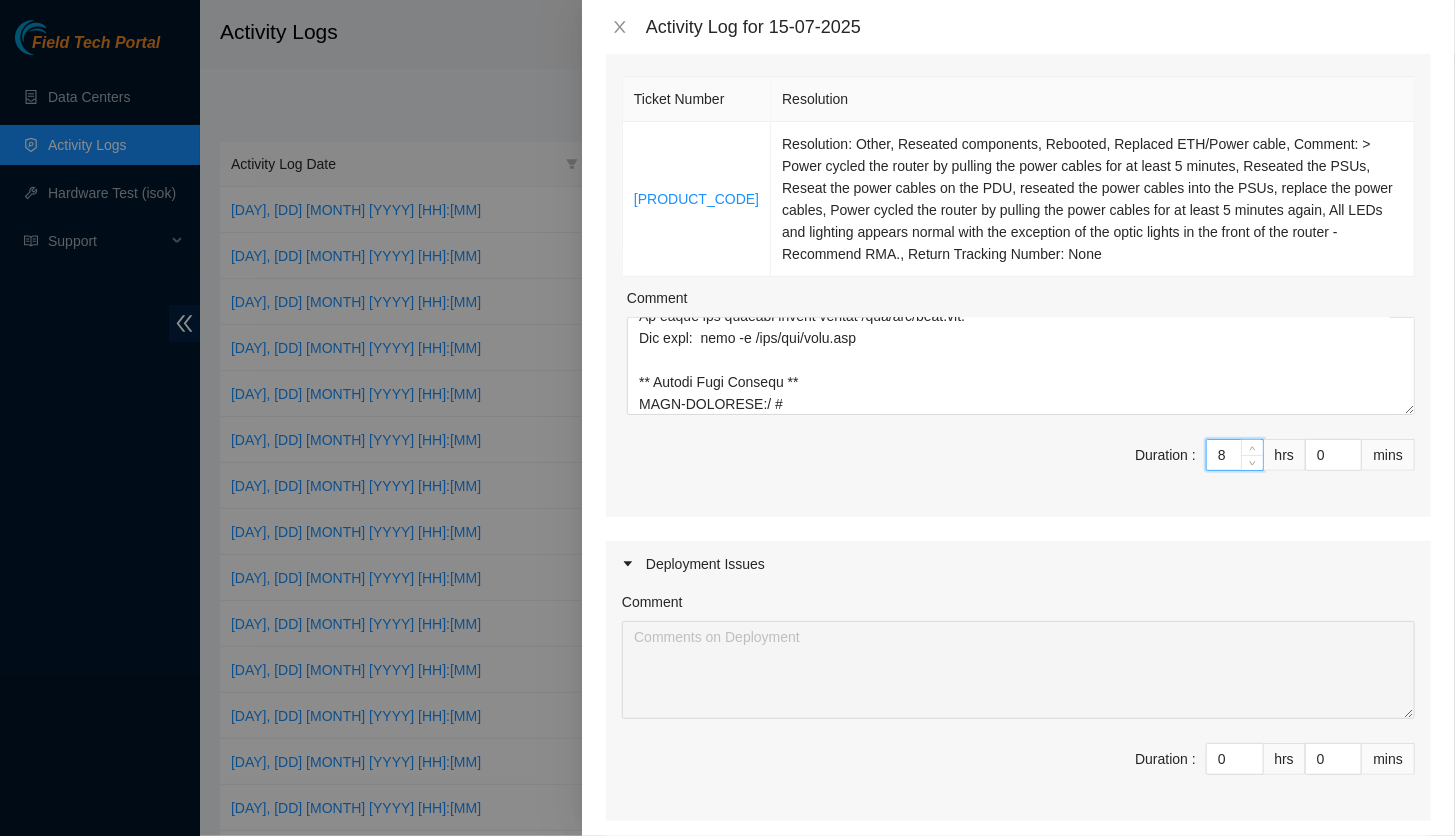 type on "8" 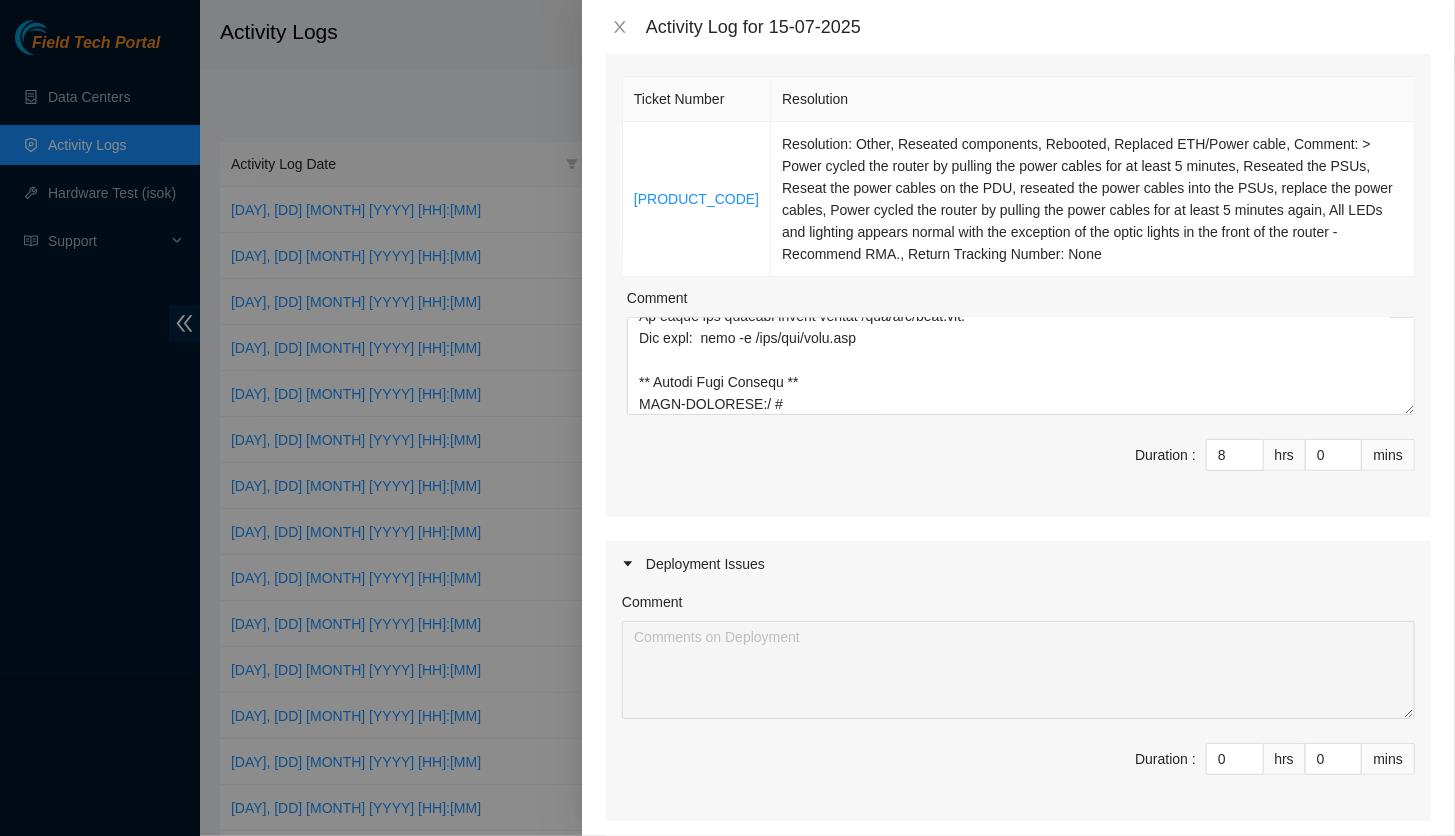 click on "Deployment Issues" at bounding box center (1018, 564) 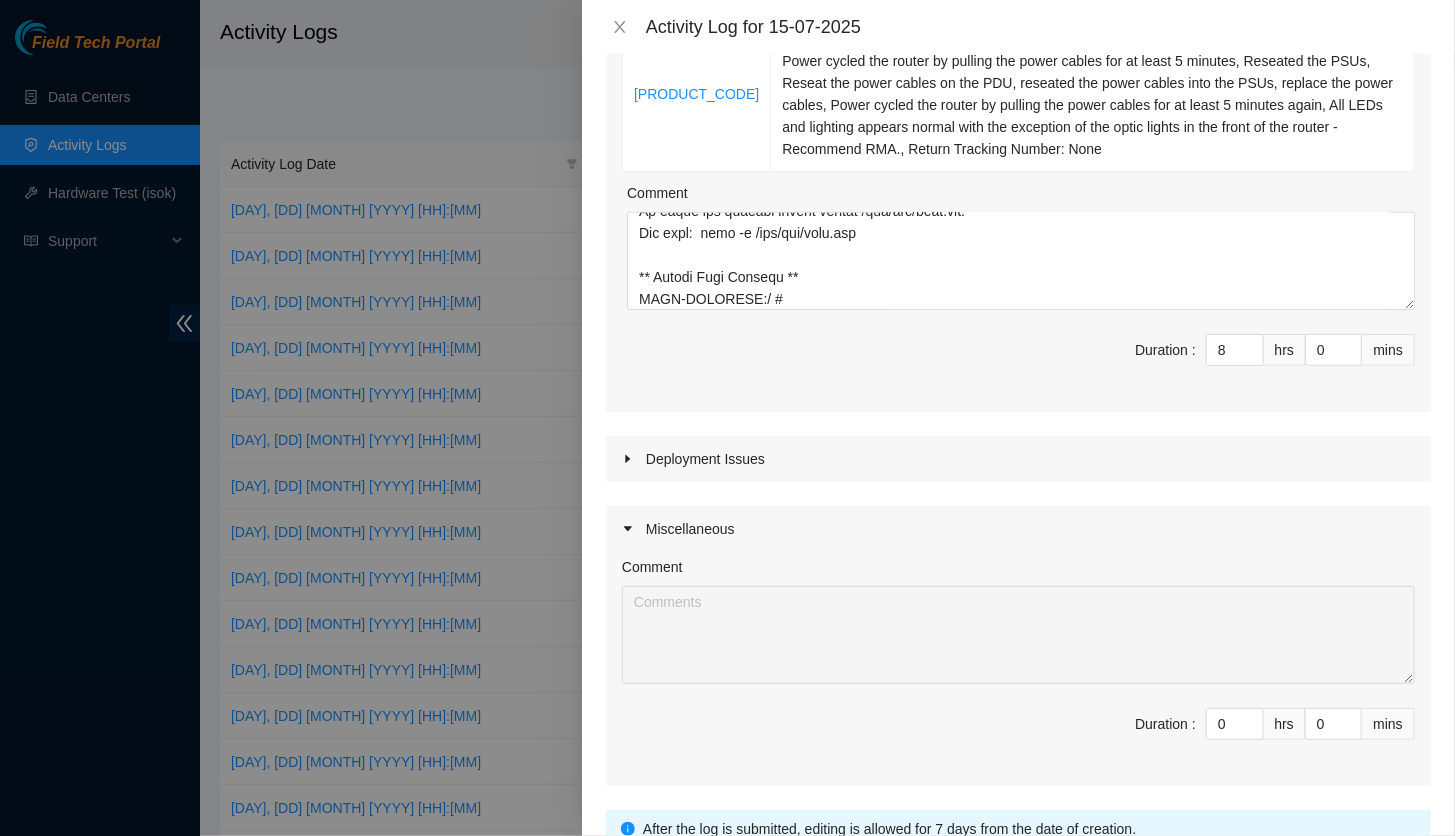 scroll, scrollTop: 469, scrollLeft: 0, axis: vertical 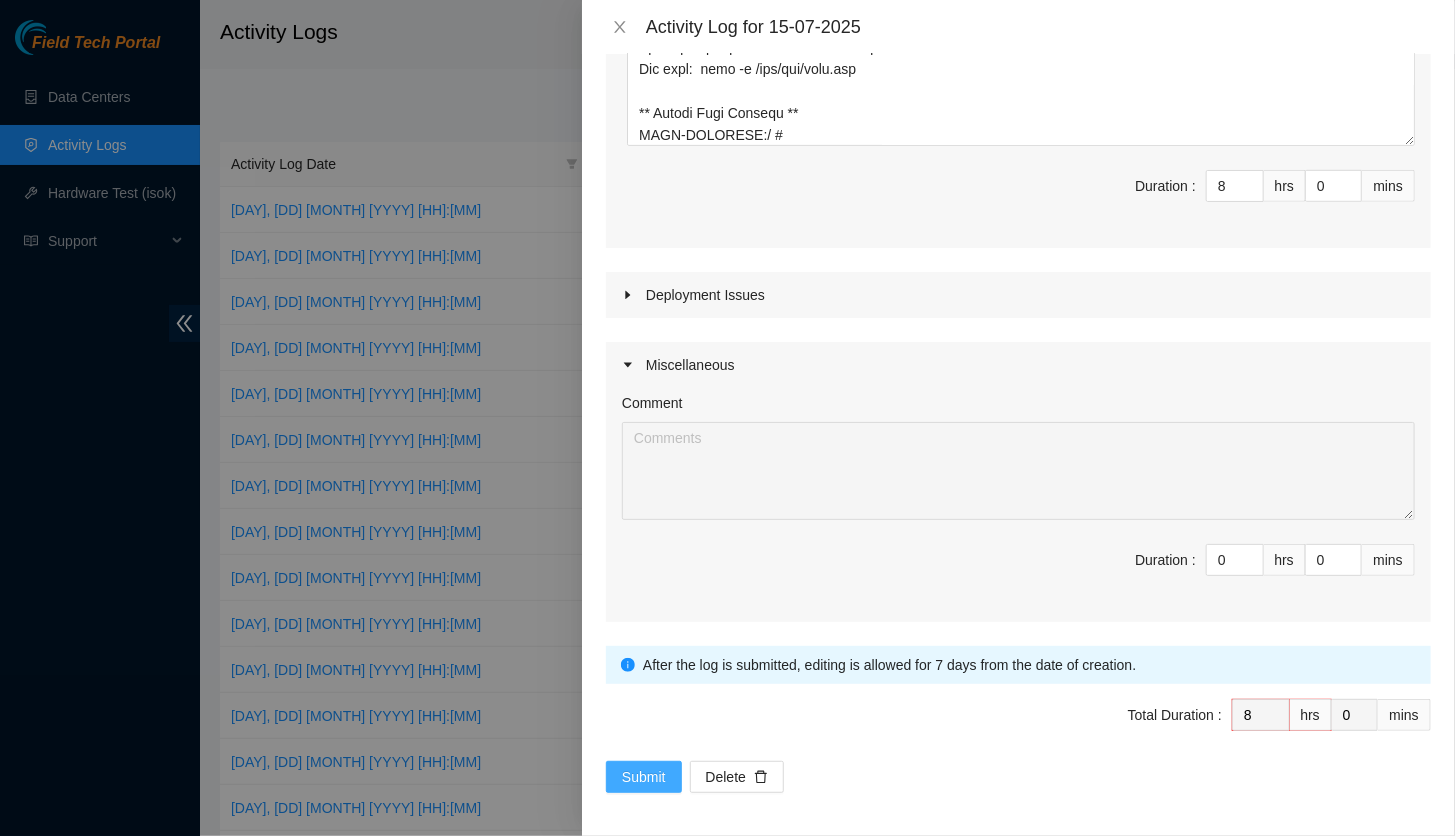 click on "Submit" at bounding box center (644, 777) 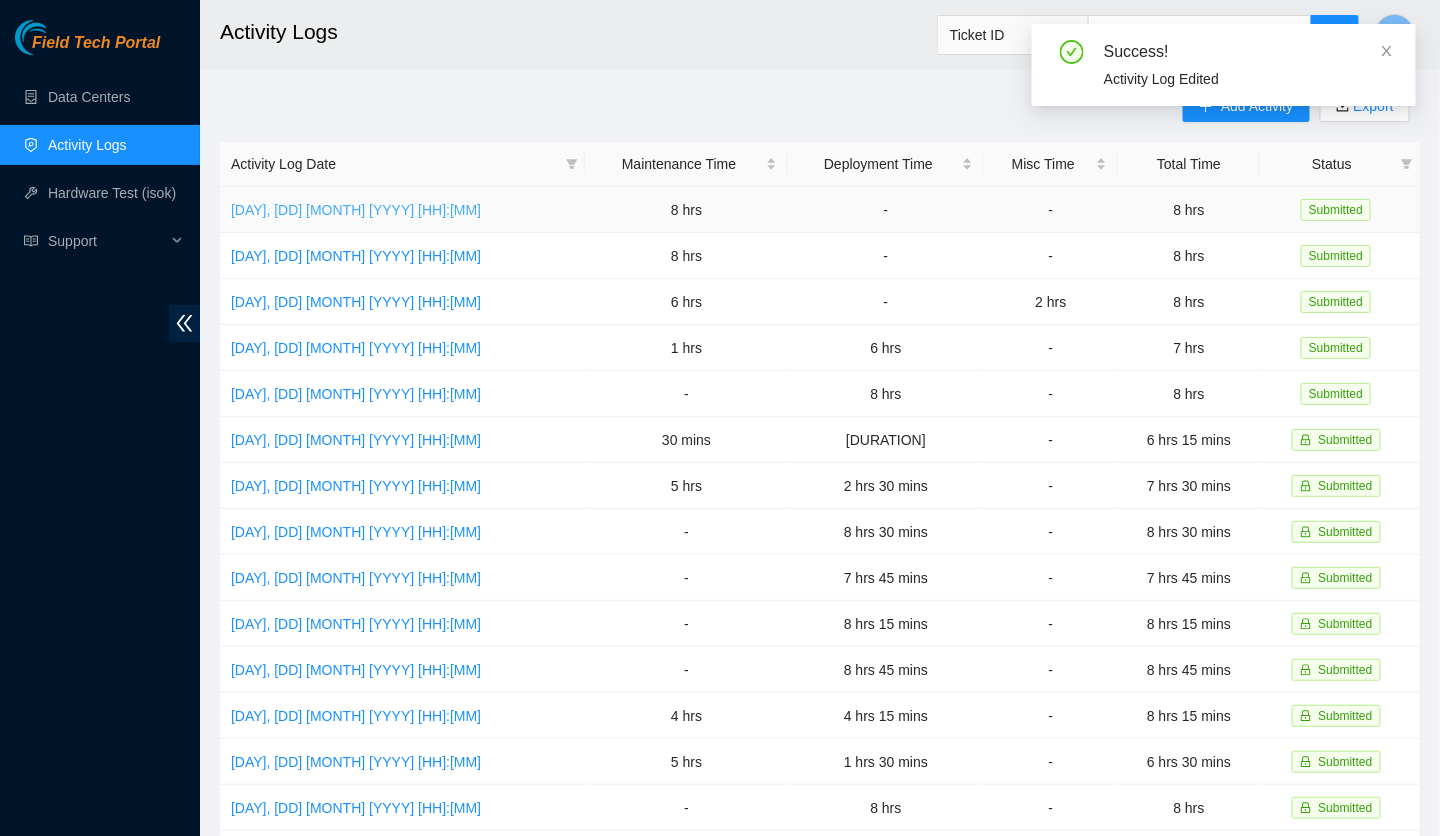 click on "[DAY], [DD] [MONTH] [YYYY] [HH]:[MM]" at bounding box center [356, 210] 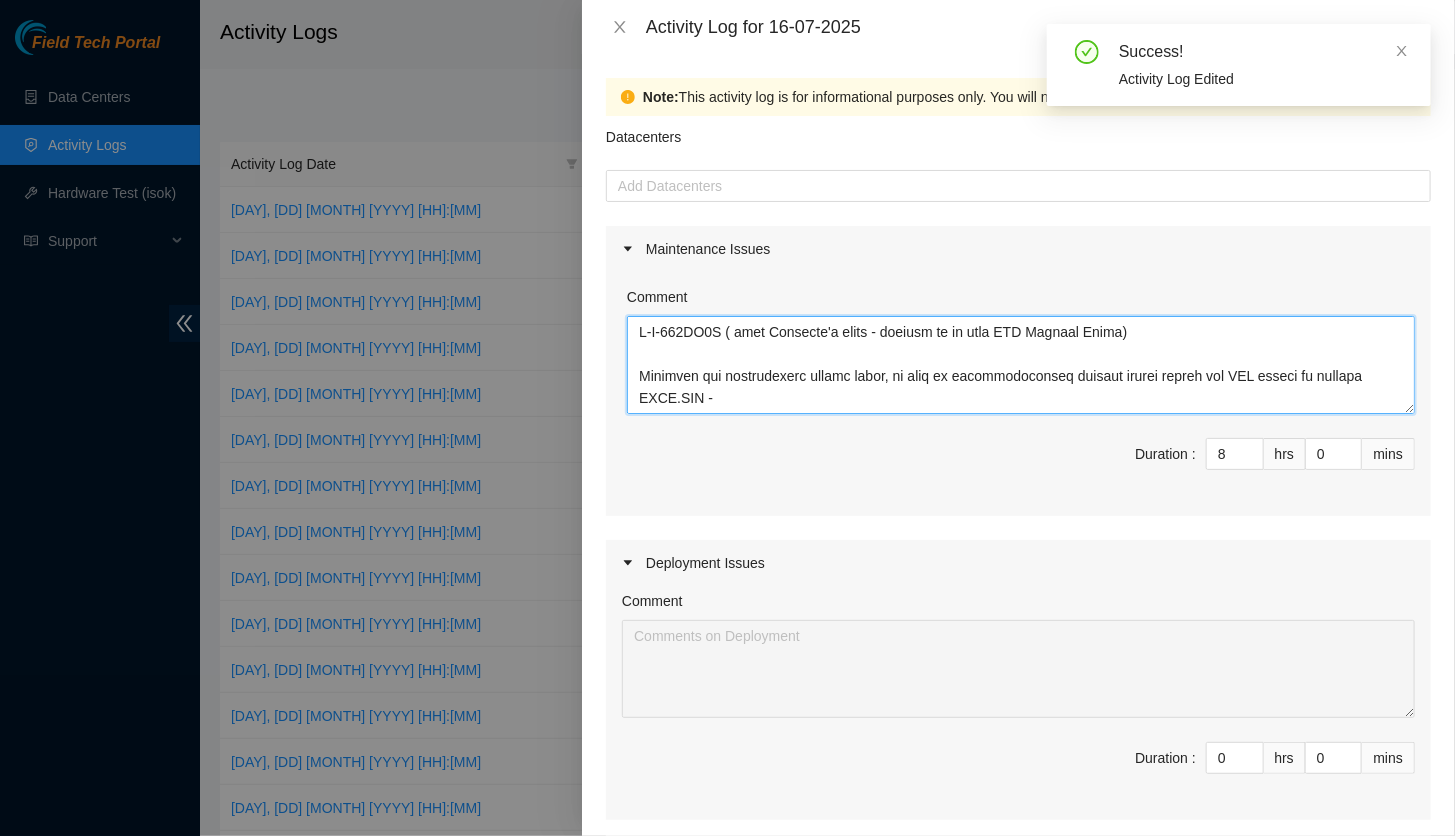 click on "Comment" at bounding box center [1021, 365] 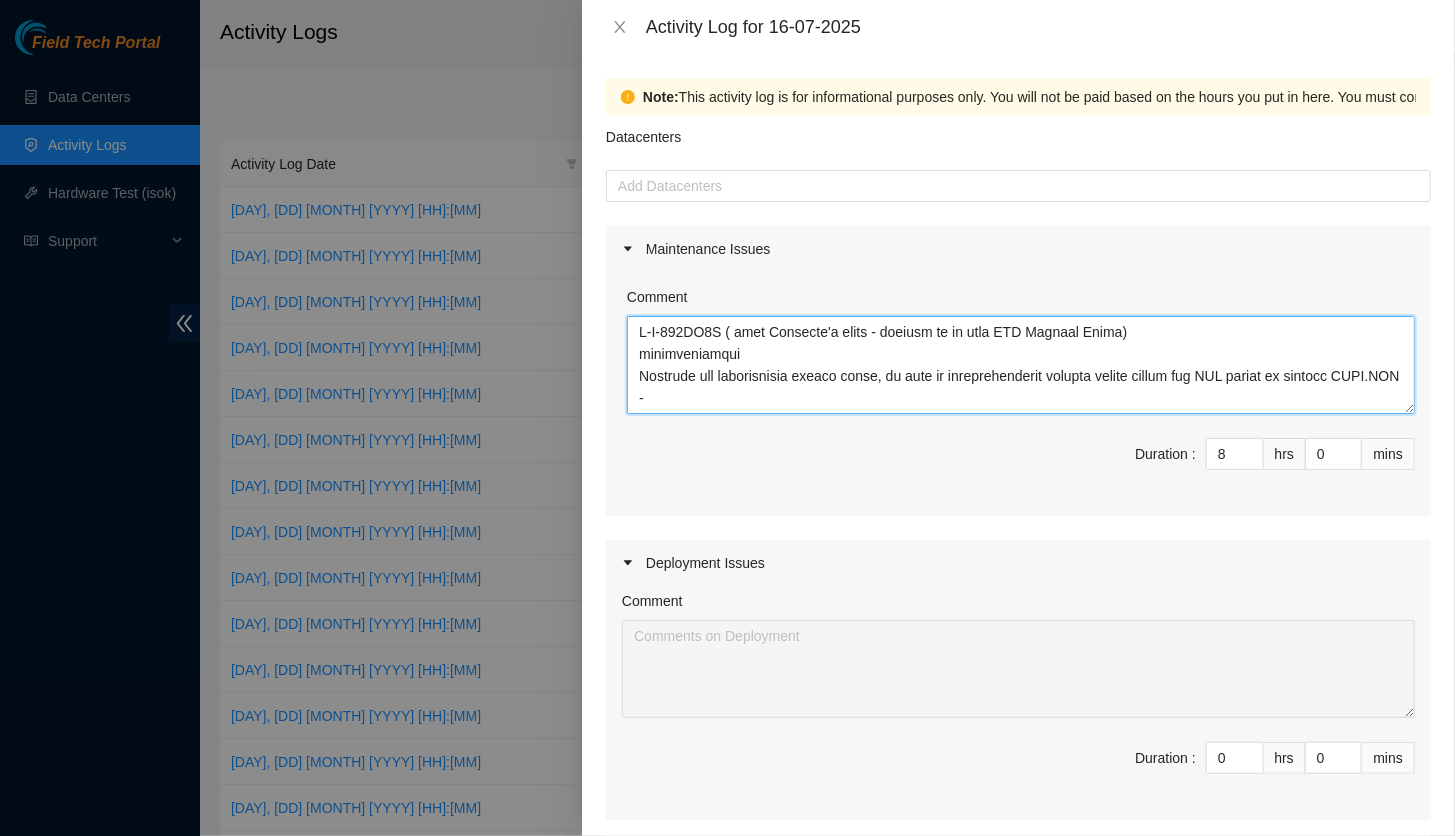 drag, startPoint x: 688, startPoint y: 346, endPoint x: 684, endPoint y: 358, distance: 12.649111 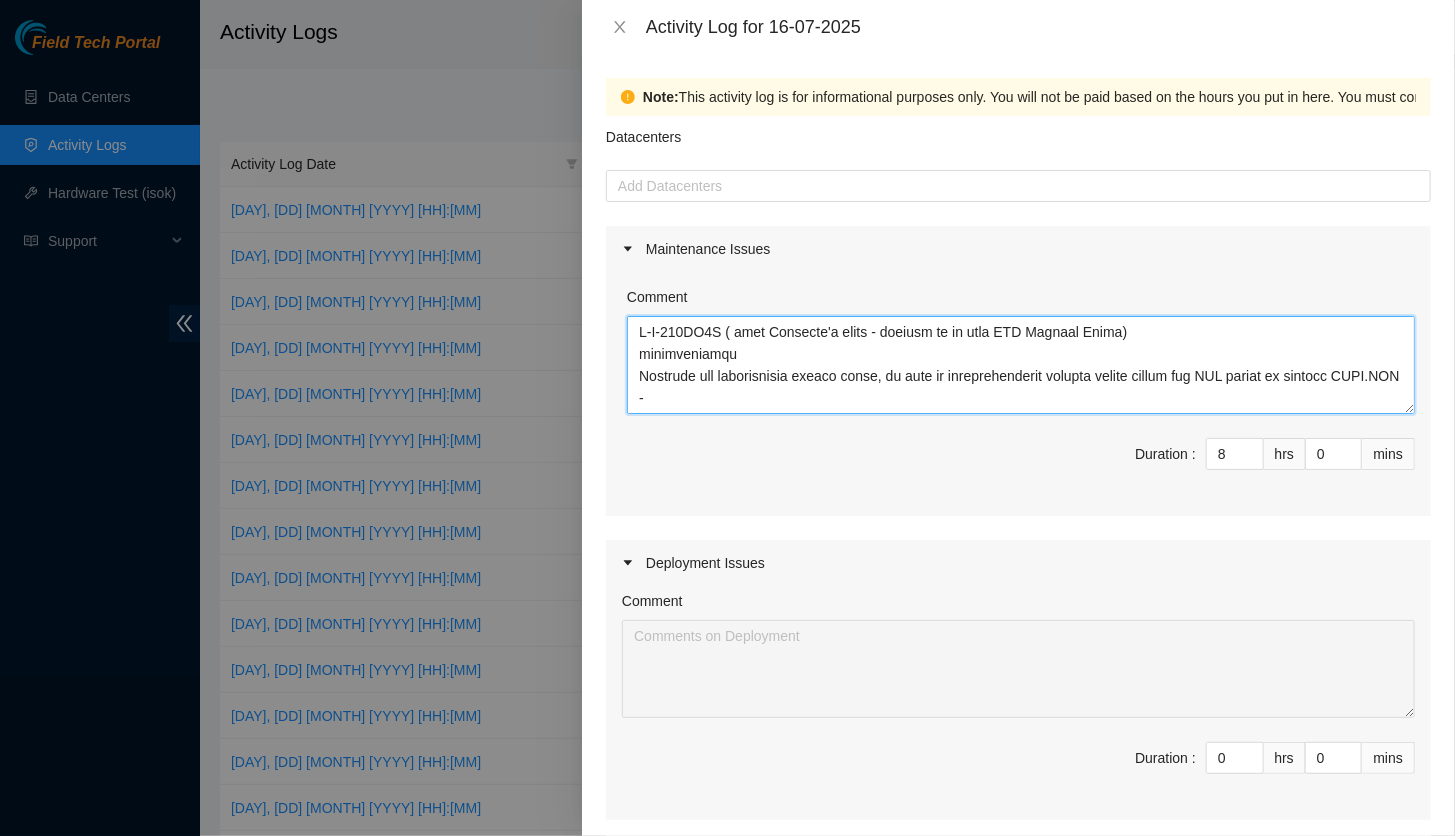 click on "Comment" at bounding box center [1021, 365] 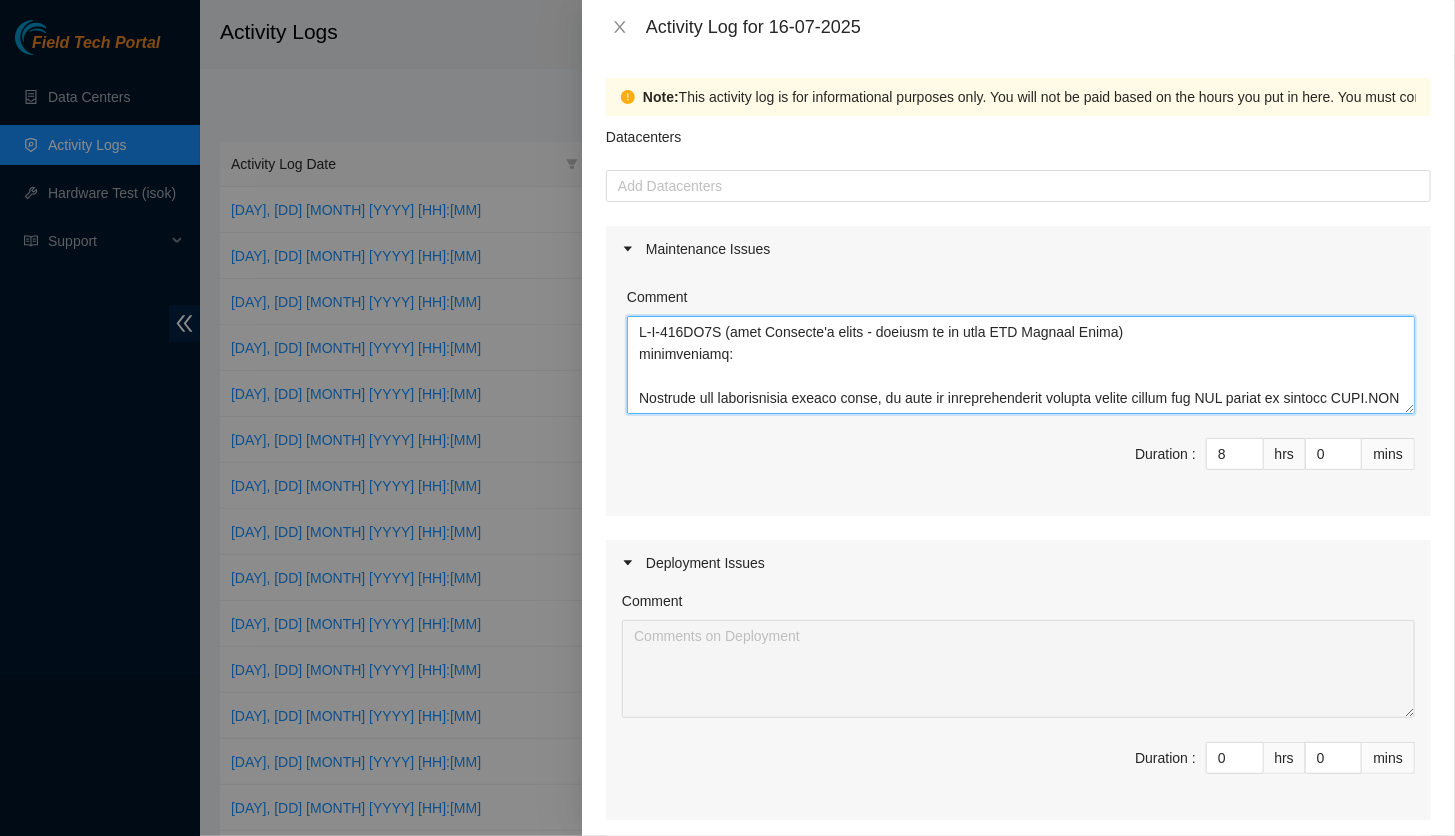 click on "Comment" at bounding box center [1021, 365] 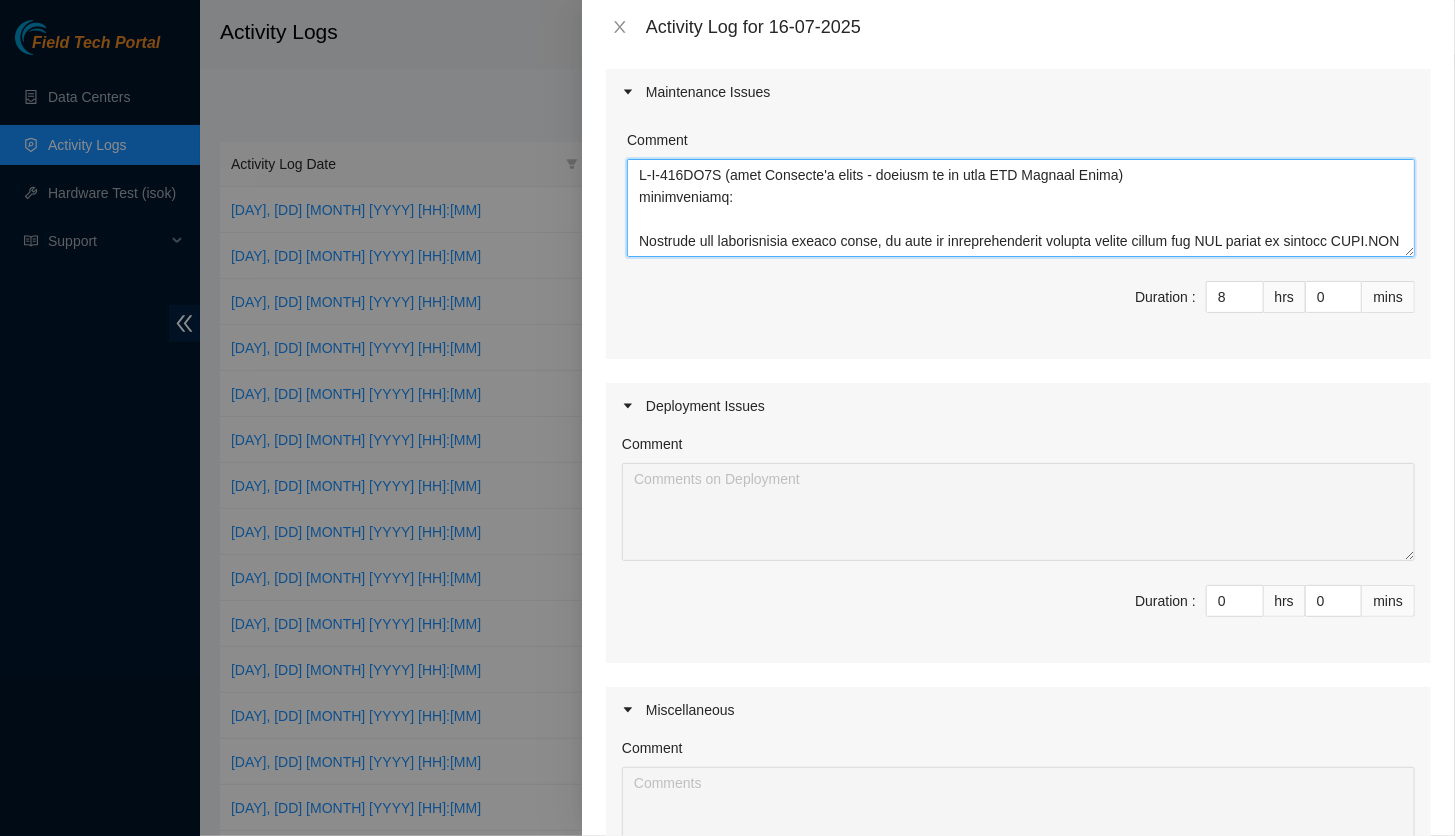 scroll, scrollTop: 501, scrollLeft: 0, axis: vertical 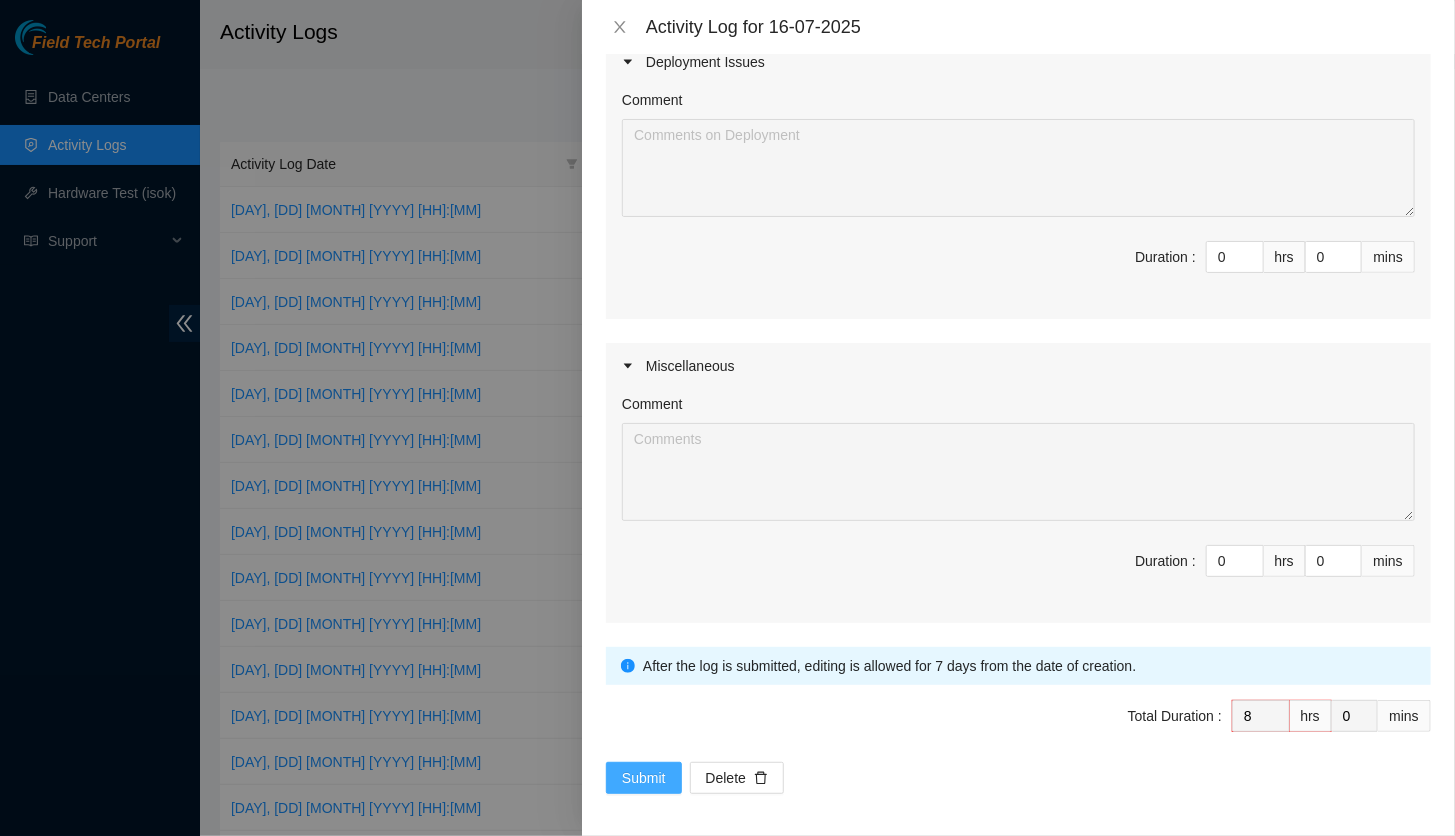 type on "[PRODUCT_CODE] (from Logistic's queue - working on it with NIE [FIRST] [LAST])
continuation:
Followed the instructions listed below, as well as troubleshooting various rescue sticks and USB drives to install ONIE.ISO -
Download the ONIE image .iso file.
Use this link for the ONIE .iso image for AK7448.
Use this link for the ONIE .iso image for AS7816. The file is in a .zip format.
Use this link for the ONIE .iso image for DX010.
Use this link for the ONIE .iso image for DX450.
Use this link for the ONIE .iso image for AK9032.
Use this link for the ONIE .iso image for AKC44.
Use this link for the ONIE .iso image for D6040 (mid100x).
Upload the ONIE image .iso file on your USB drive.
If you use Akamai rescue stick, follow the guidelines from Update a Destiny rescue stick to update the ONIE image .iso file as rescue.iso file.
Otherwise, create a bootable USB drive for the ONIE rescue image.
If you use Linux, run dd if=[<ONIE filename.iso>] of=/dev/sdb bs=1M to prepare a bootable USB drive.
If you use Windows, see Create a bootable USB with ONIE rescue in Windows.
Plug the USB rescue stick into the front panel of the device: AK7448 (Figure 1), AS7816 (Figure 2), or DX010 (Figure 3).
Connect to a device console with baud rate 1..." 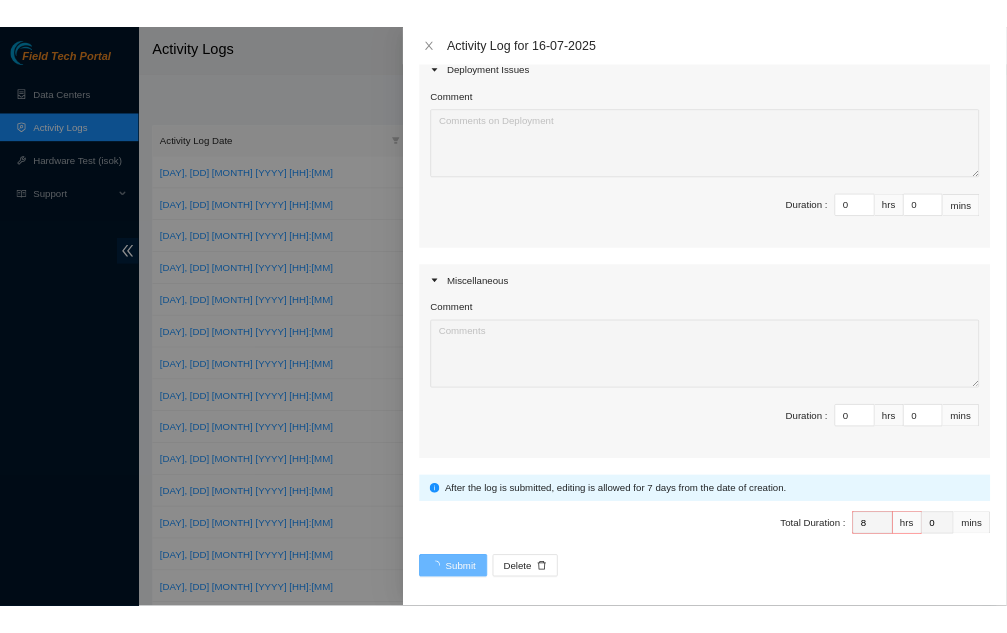 scroll, scrollTop: 0, scrollLeft: 0, axis: both 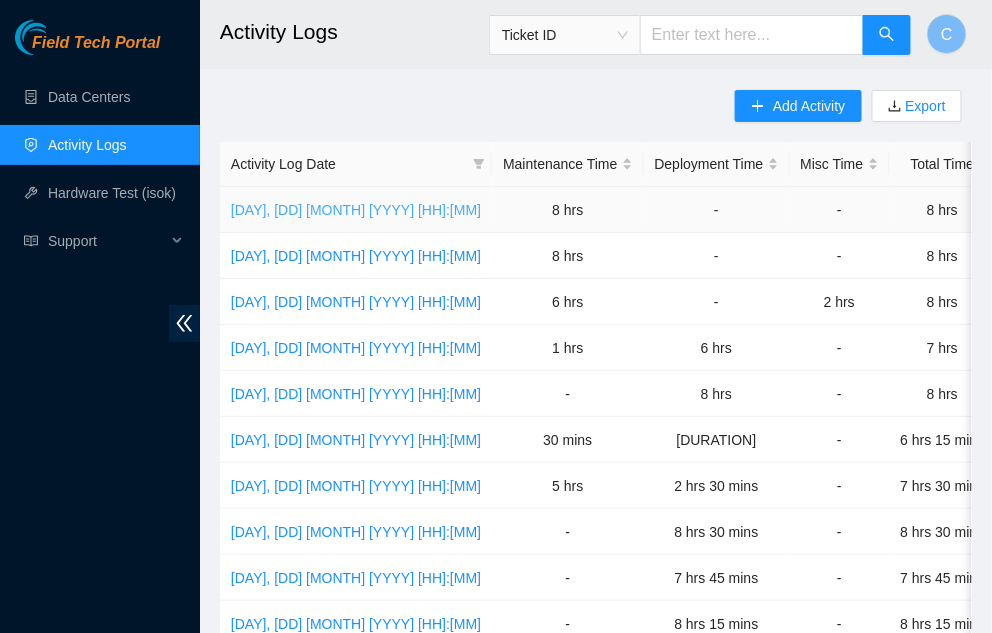 click on "[DAY], [DD] [MONTH] [YYYY] [HH]:[MM]" at bounding box center (356, 210) 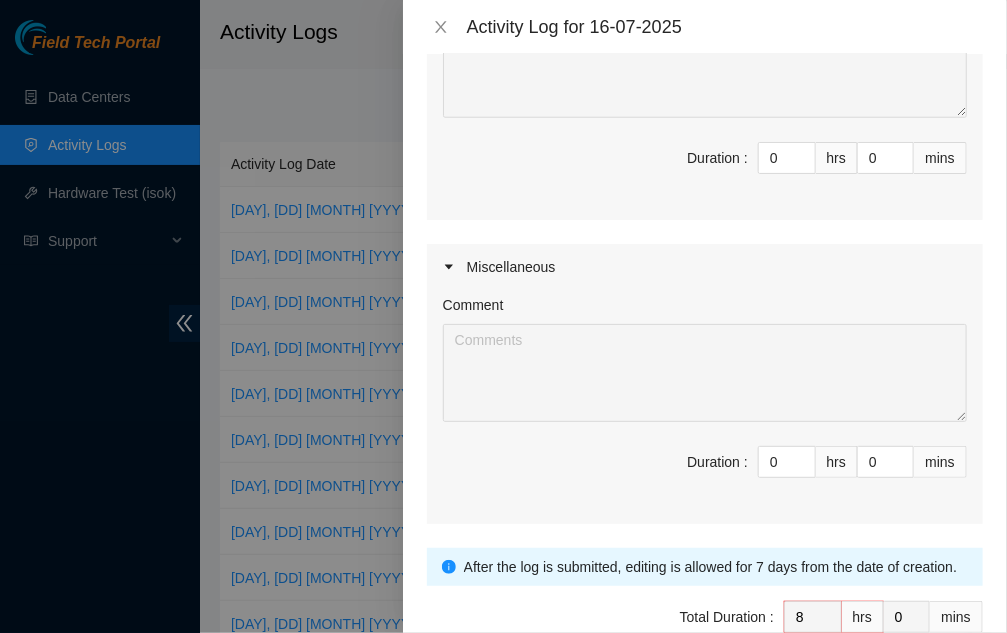 click on "Comment Duration : [DURATION]" at bounding box center (705, 407) 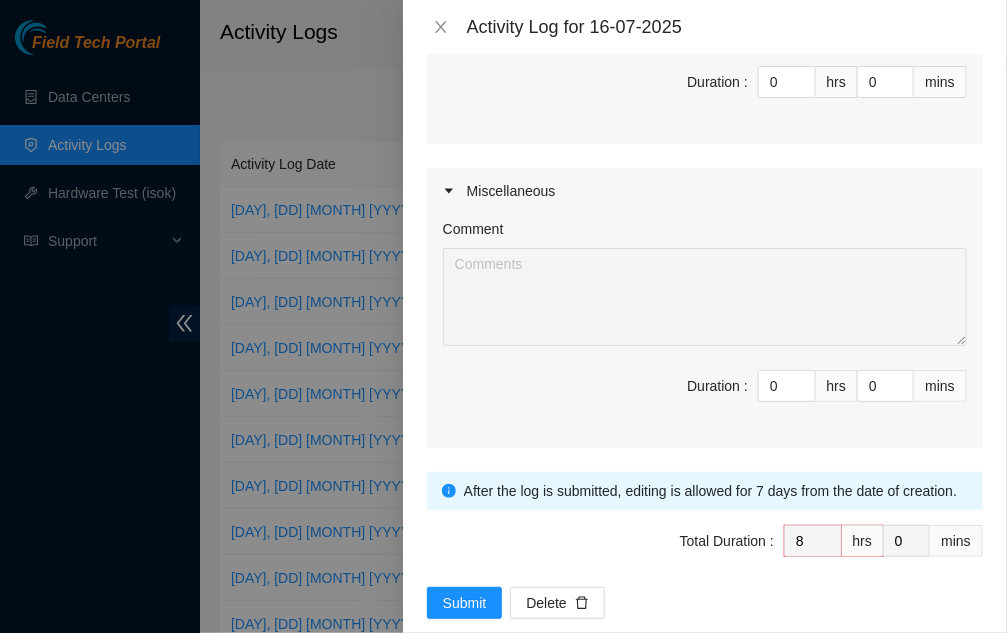 scroll, scrollTop: 200, scrollLeft: 0, axis: vertical 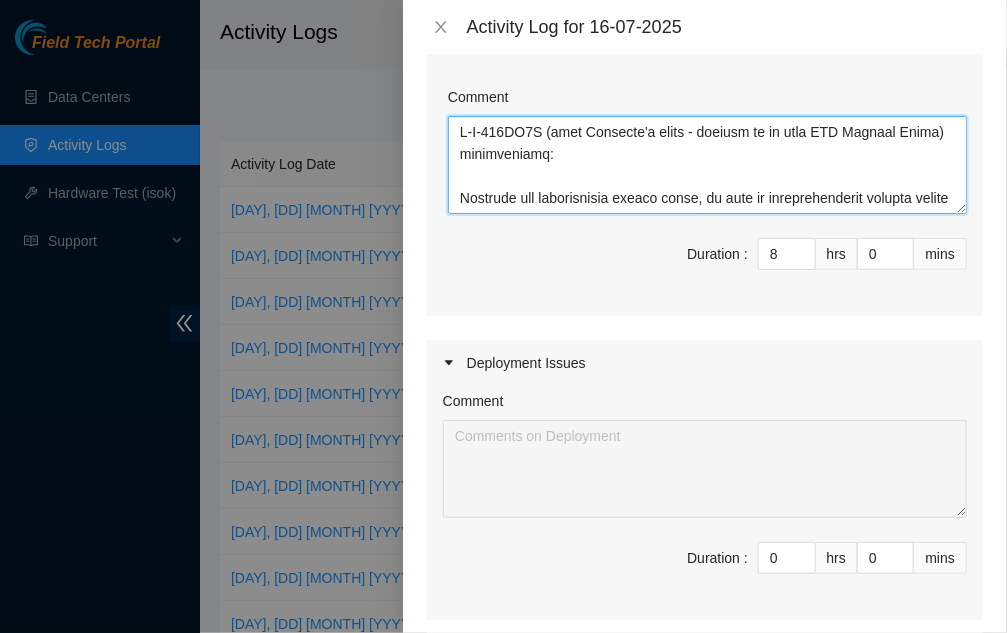 click on "Comment" at bounding box center (707, 165) 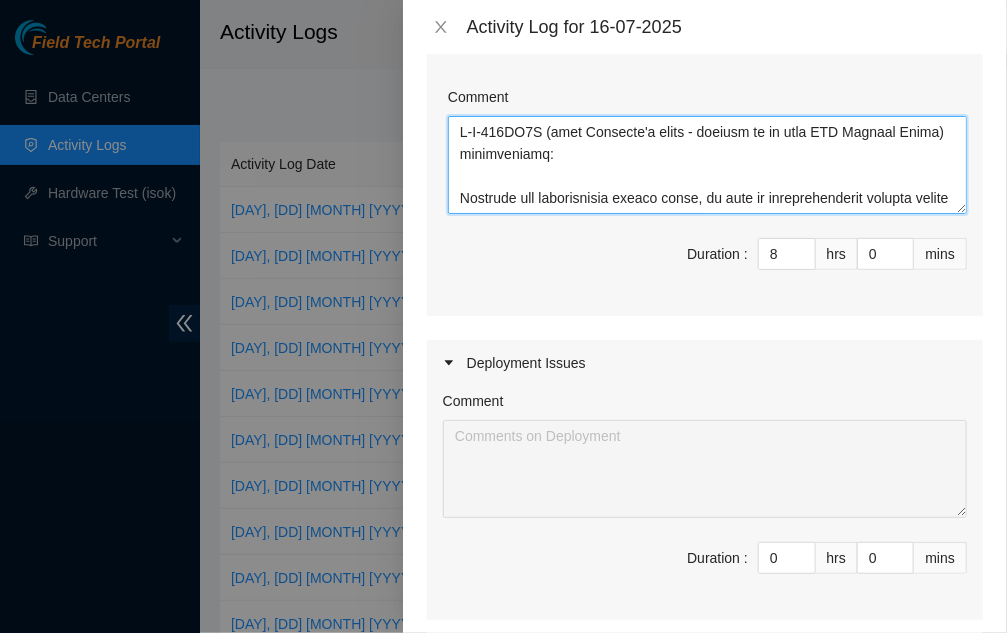 drag, startPoint x: 601, startPoint y: 200, endPoint x: 668, endPoint y: 139, distance: 90.60905 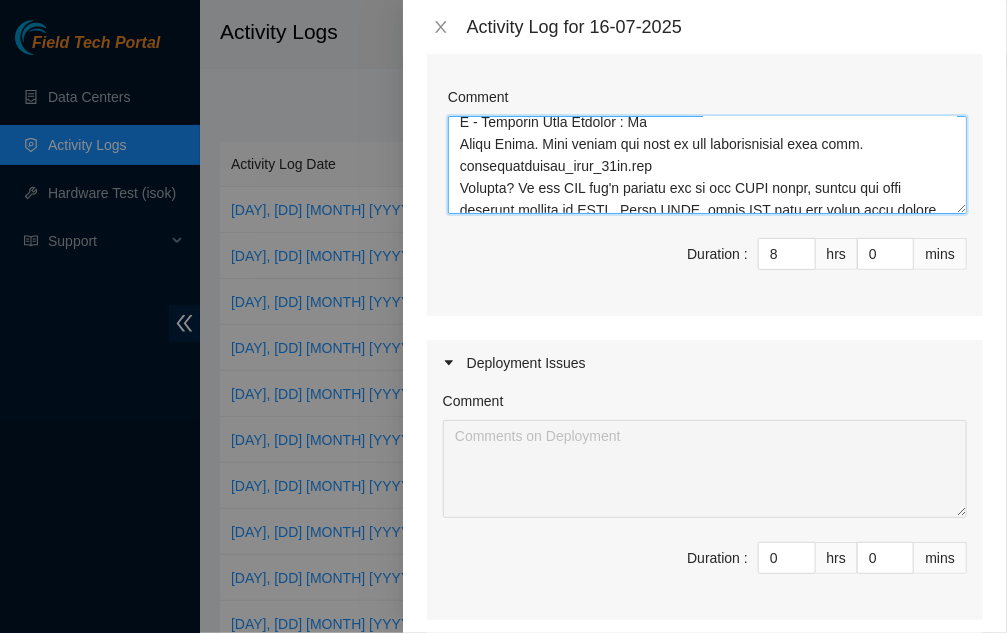 scroll, scrollTop: 1408, scrollLeft: 0, axis: vertical 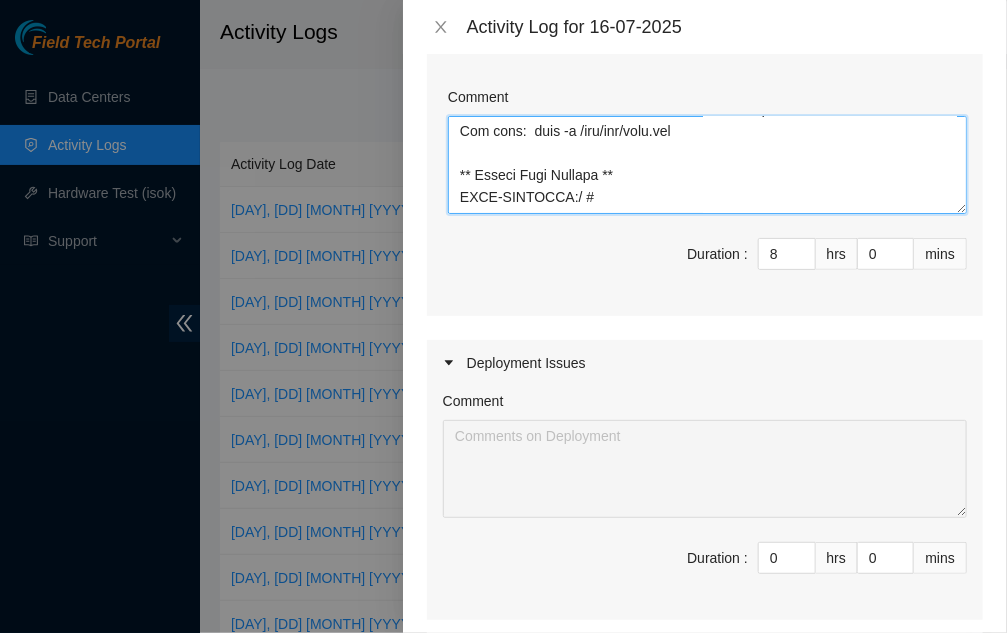 click on "Comment" at bounding box center (707, 165) 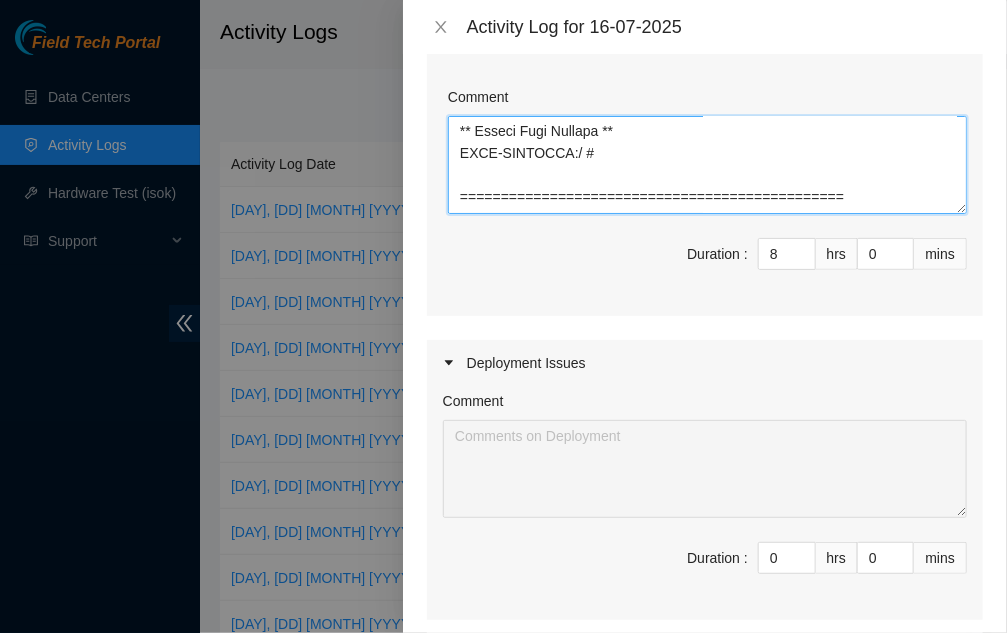 scroll, scrollTop: 1490, scrollLeft: 0, axis: vertical 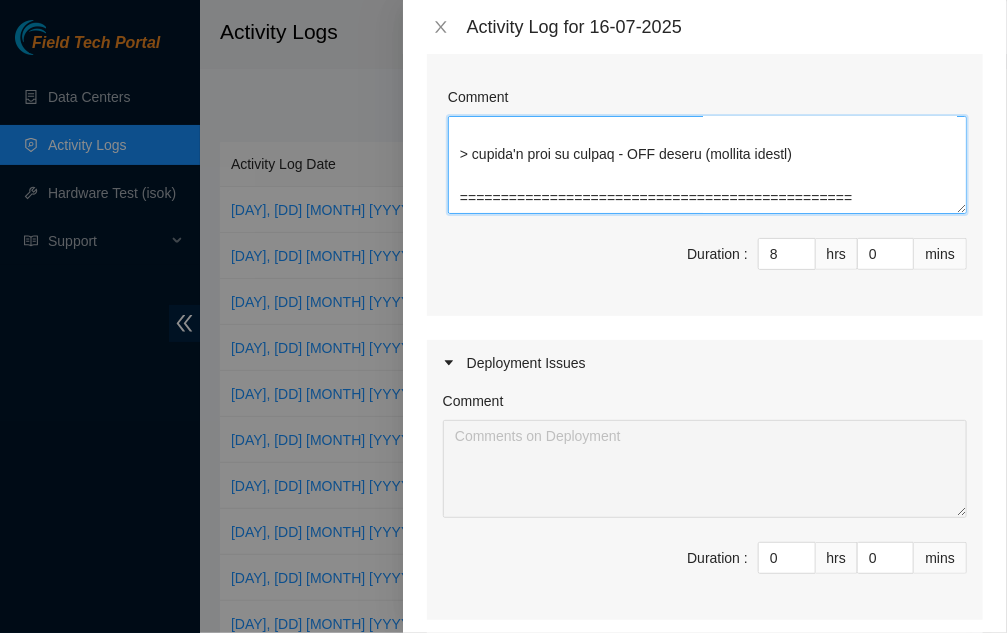 click on "Comment" at bounding box center (707, 165) 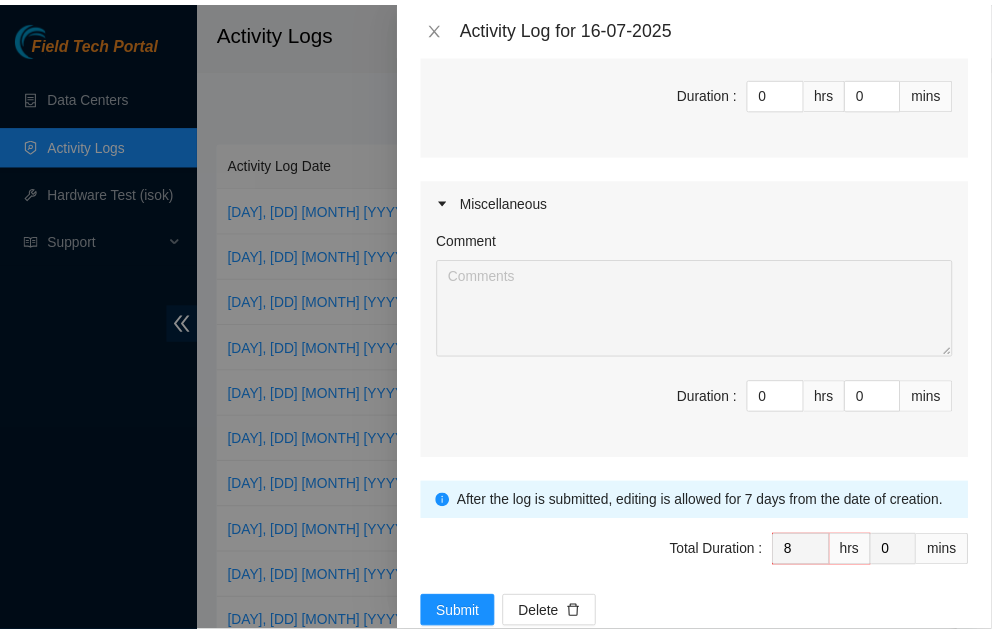 scroll, scrollTop: 704, scrollLeft: 0, axis: vertical 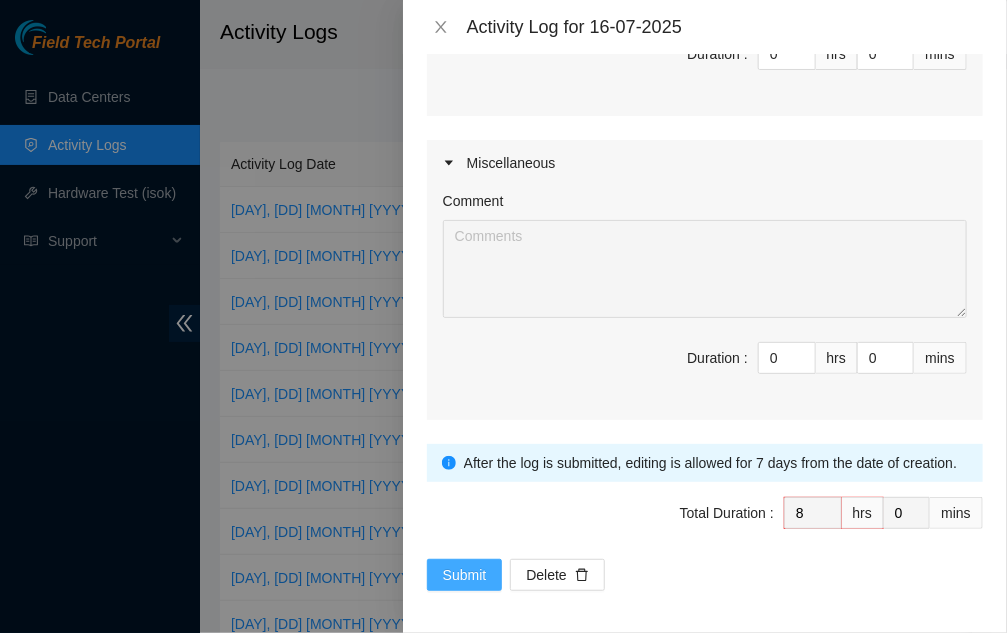 type on "[PRODUCT_CODE] (from Logistic's queue - working on it with NIE [FIRST] [LAST])
continuation:
Followed the instructions listed below, as well as troubleshooting various rescue sticks and USB drives to install ONIE.ISO -
Download the ONIE image .iso file.
Use this link for the ONIE .iso image for AK7448.
Use this link for the ONIE .iso image for AS7816. The file is in a .zip format.
Use this link for the ONIE .iso image for DX010.
Use this link for the ONIE .iso image for DX450.
Use this link for the ONIE .iso image for AK9032.
Use this link for the ONIE .iso image for AKC44.
Use this link for the ONIE .iso image for D6040 (mid100x).
Upload the ONIE image .iso file on your USB drive.
If you use Akamai rescue stick, follow the guidelines from Update a Destiny rescue stick to update the ONIE image .iso file as rescue.iso file.
Otherwise, create a bootable USB drive for the ONIE rescue image.
If you use Linux, run dd if=[<ONIE filename.iso>] of=/dev/sdb bs=1M to prepare a bootable USB drive.
If you use Windows, see Create a bootable USB with ONIE rescue in Windows.
Plug the USB rescue stick into the front panel of the device: AK7448 (Figure 1), AS7816 (Figure 2), or DX010 (Figure 3).
Connect to a device console with baud rate 1..." 